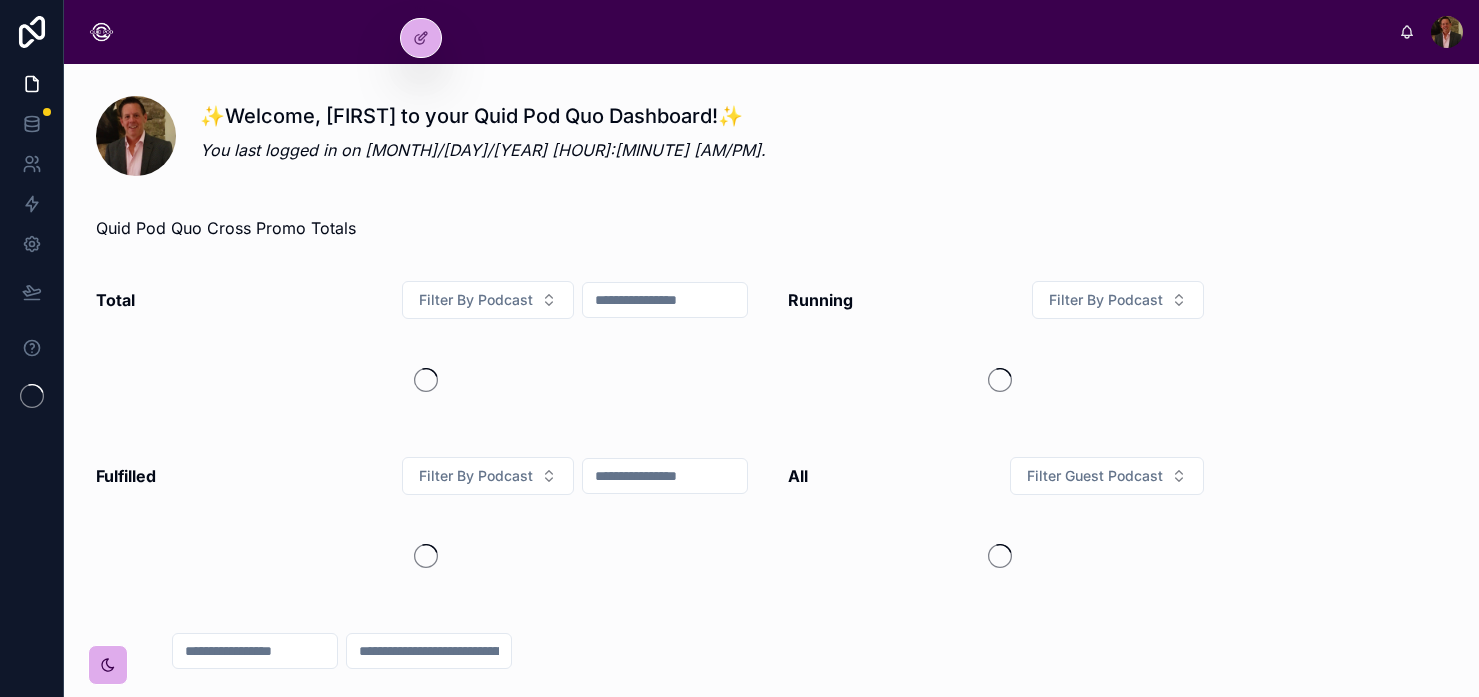 scroll, scrollTop: 0, scrollLeft: 0, axis: both 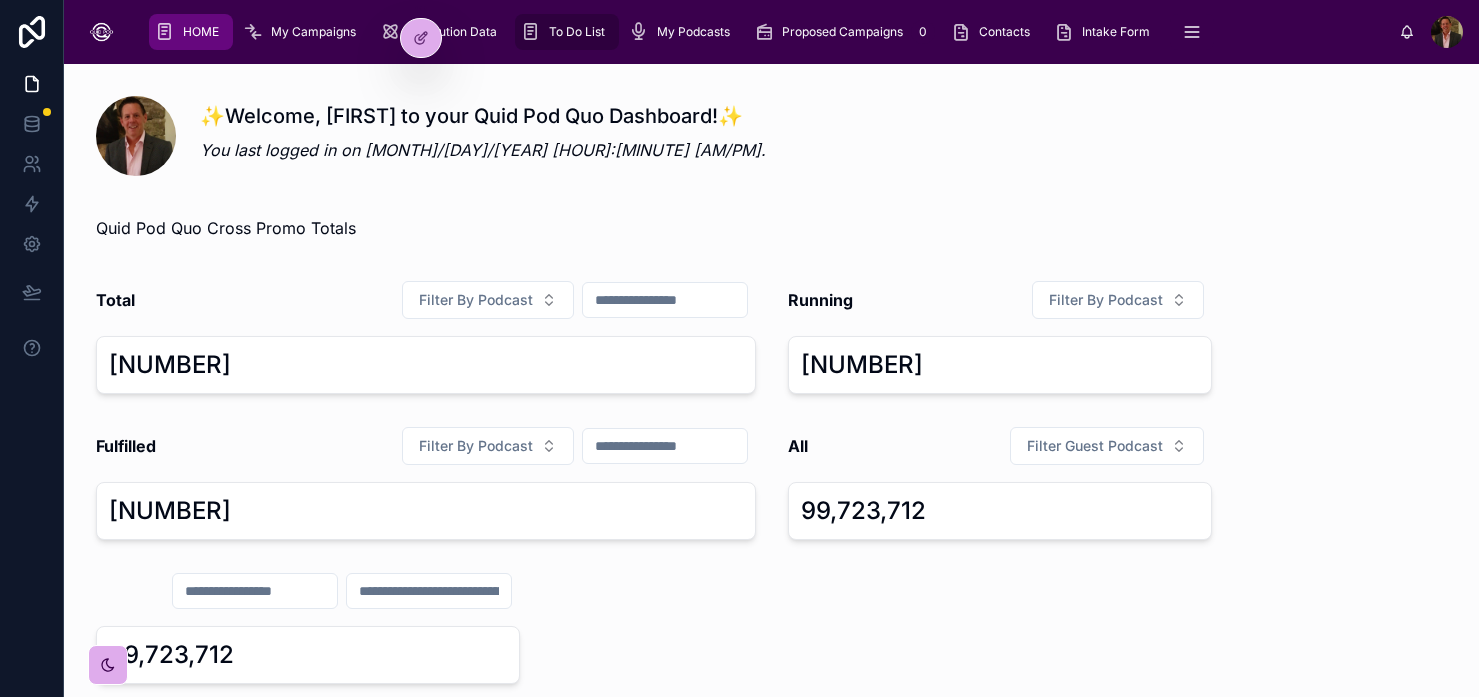 click on "To Do List" at bounding box center (577, 32) 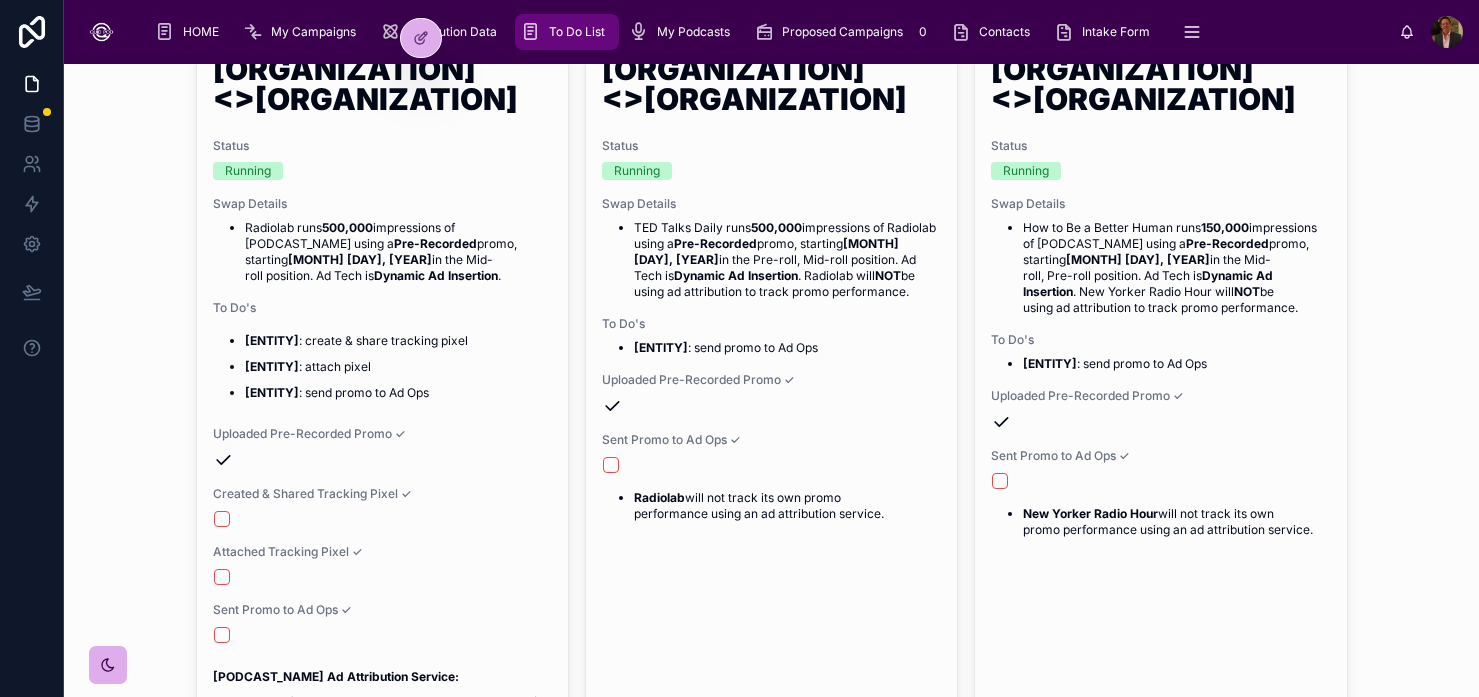scroll, scrollTop: 811, scrollLeft: 0, axis: vertical 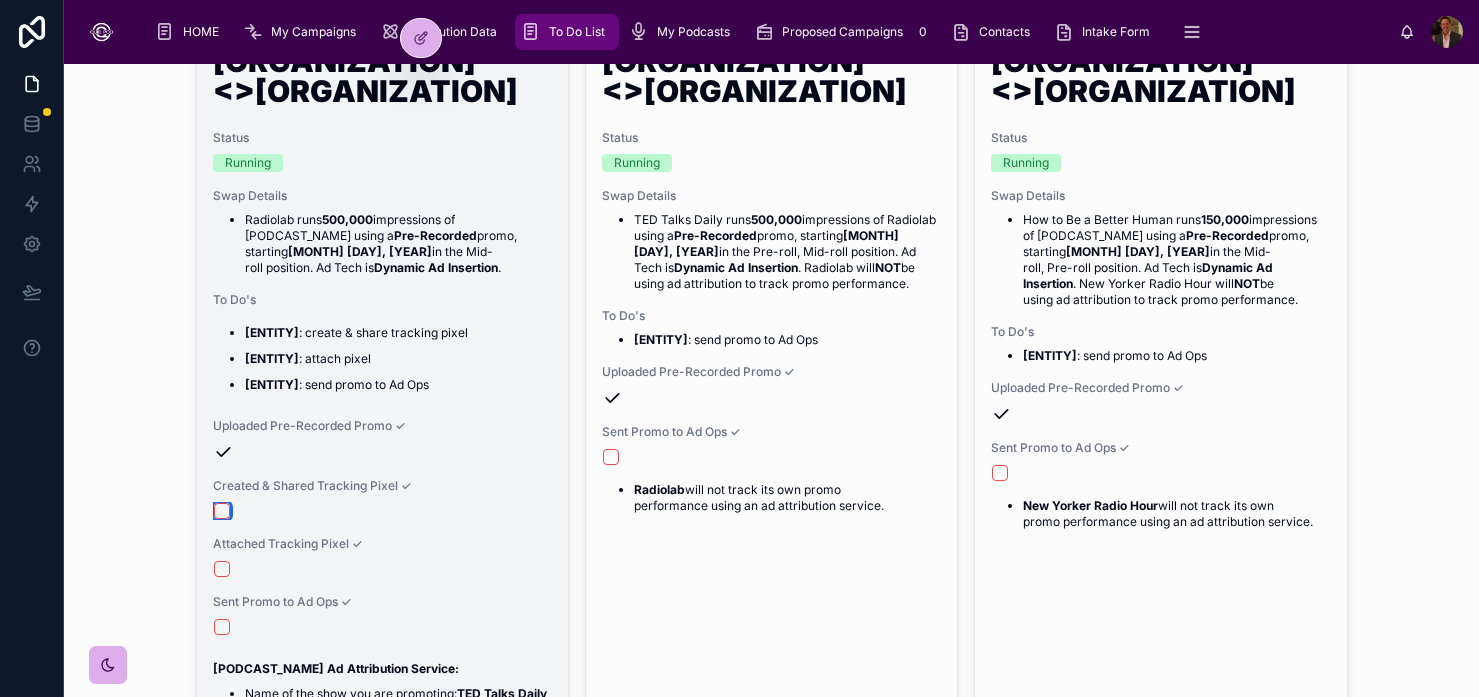 click at bounding box center [222, 511] 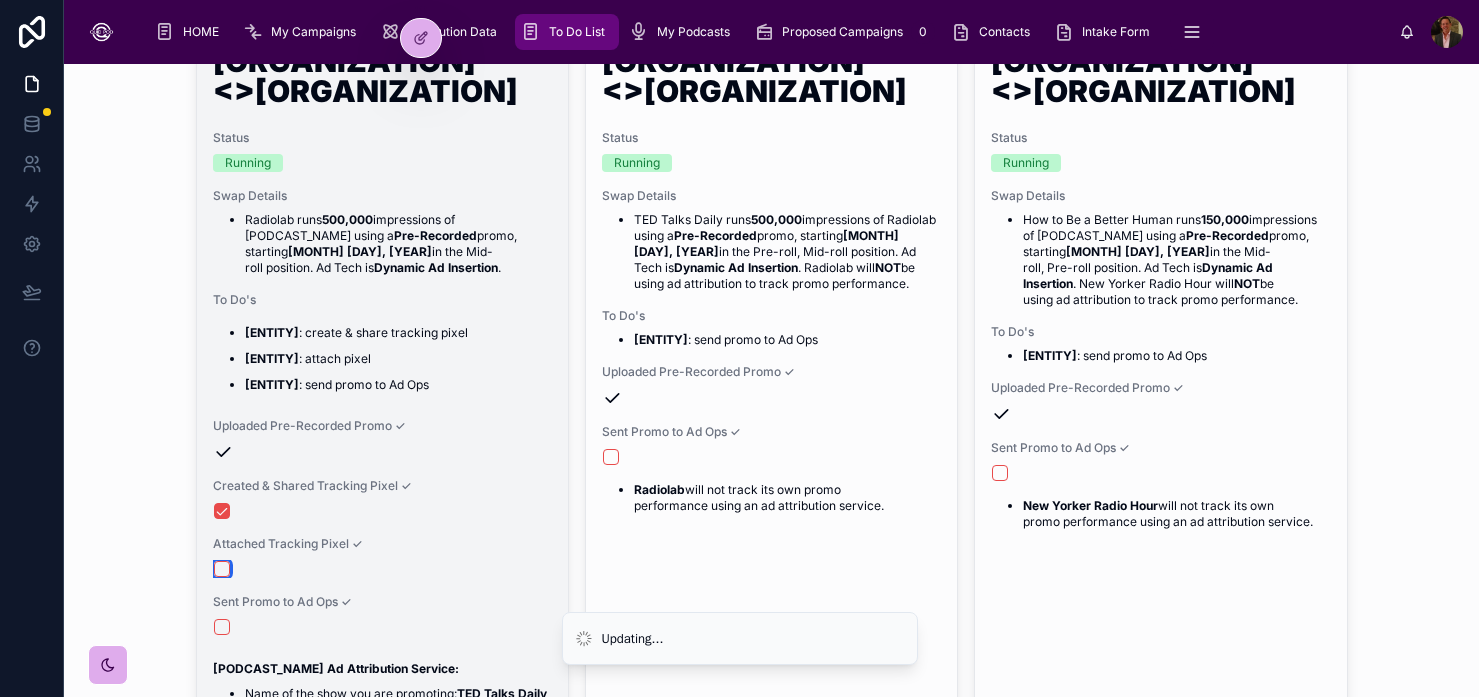 click at bounding box center (222, 569) 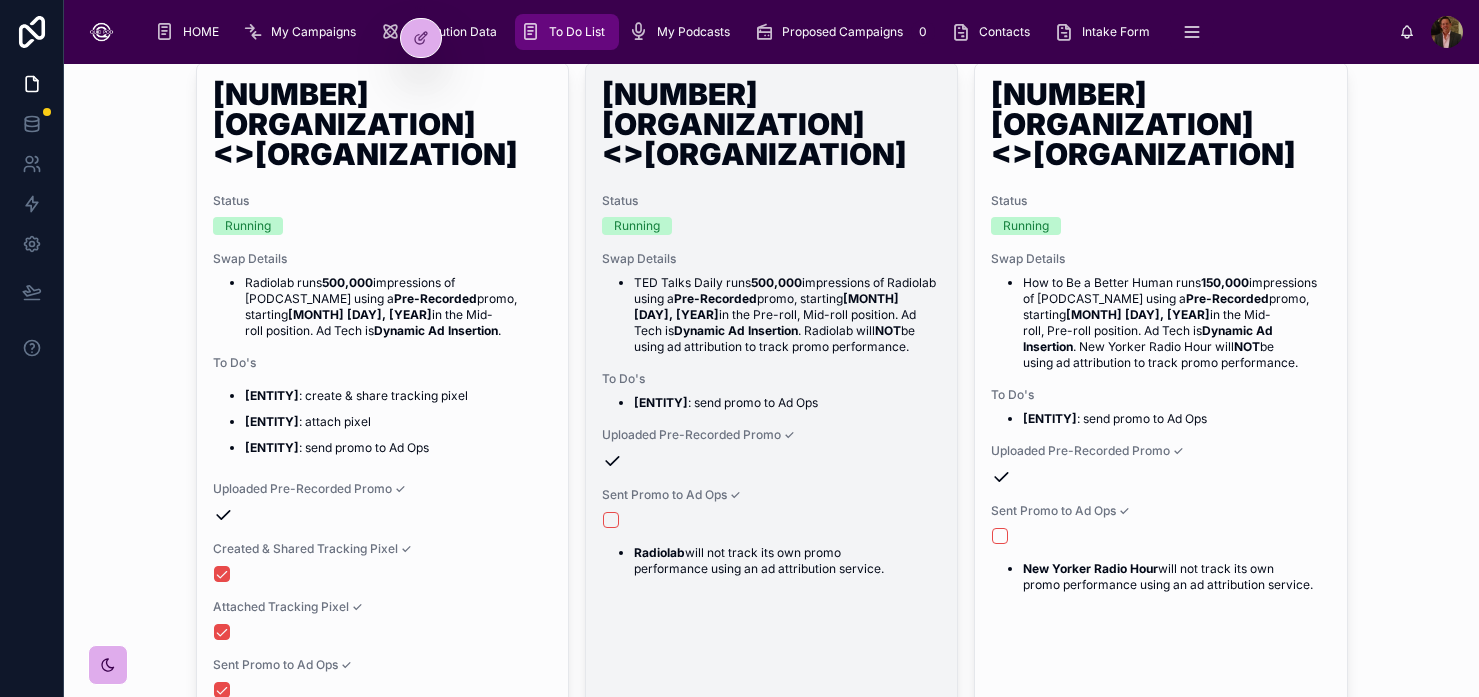 scroll, scrollTop: 718, scrollLeft: 0, axis: vertical 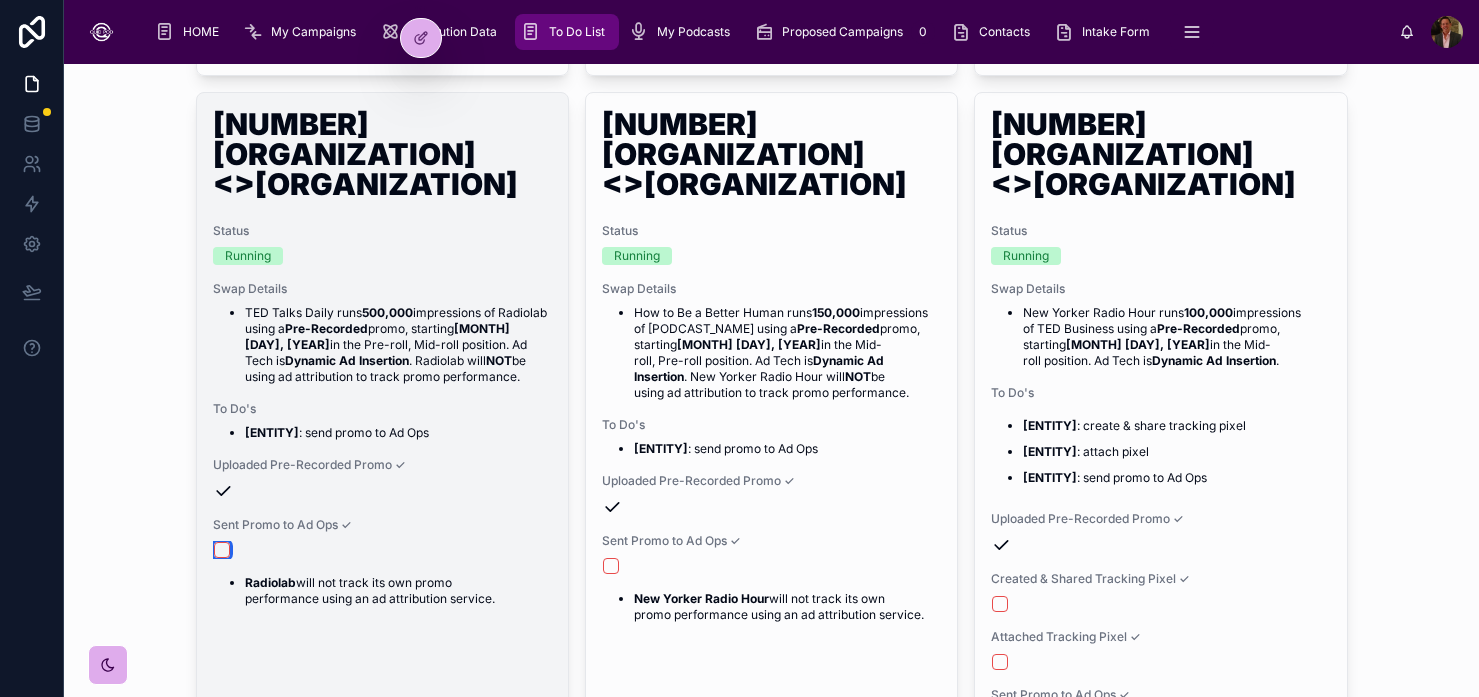 click at bounding box center [222, 550] 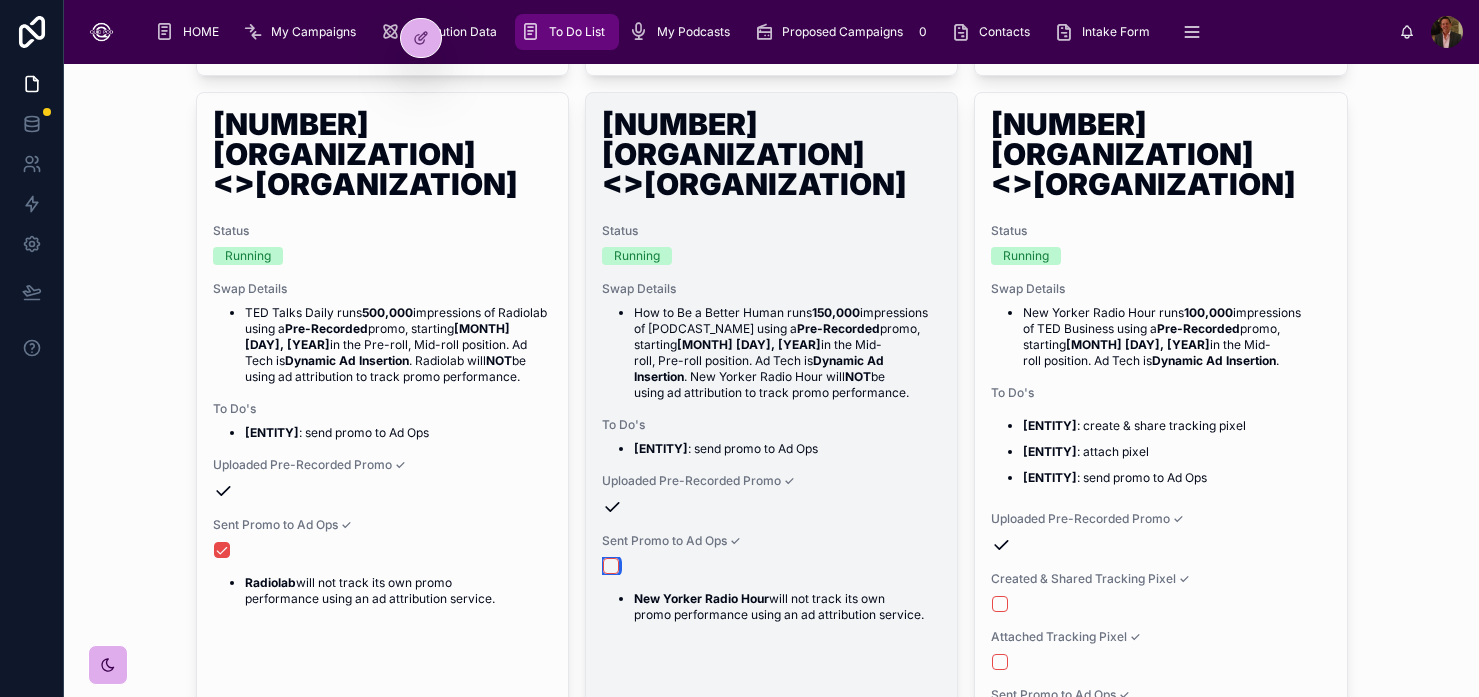 click at bounding box center (611, 566) 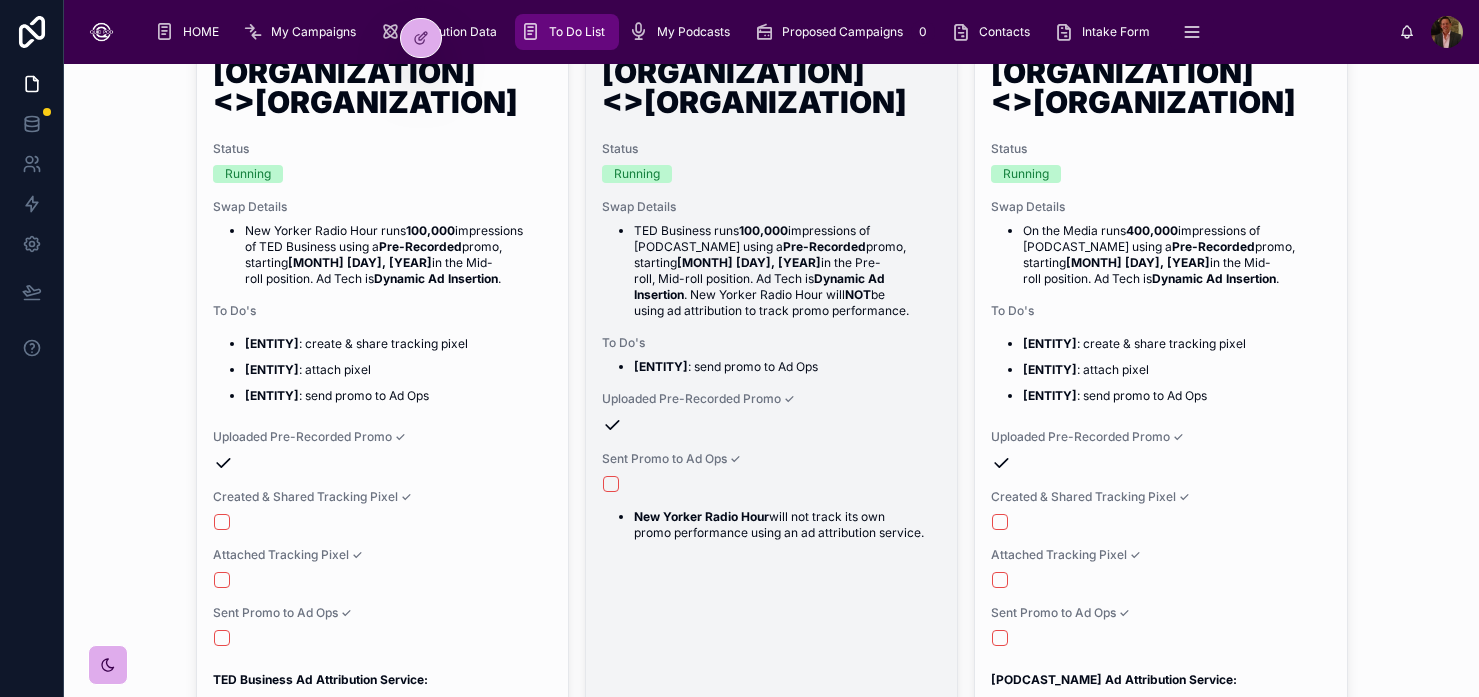 scroll, scrollTop: 814, scrollLeft: 0, axis: vertical 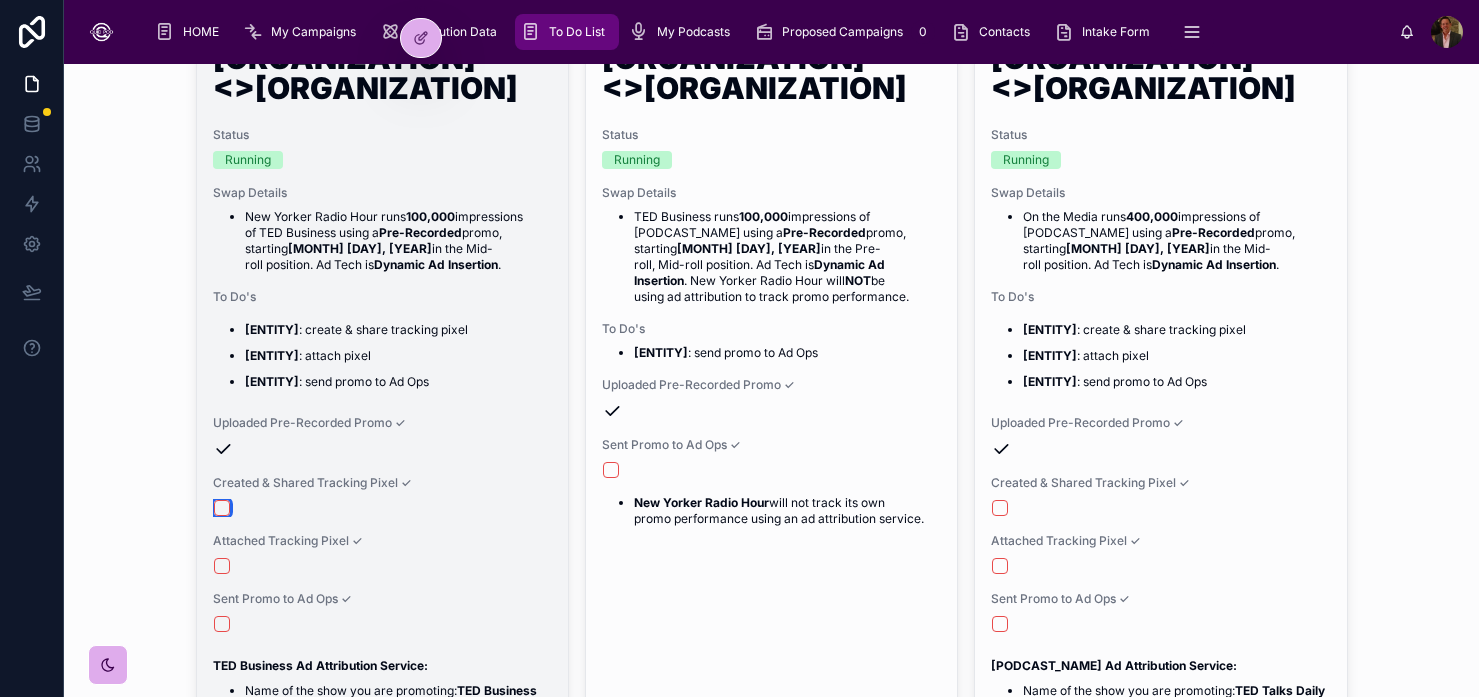 click at bounding box center [222, 508] 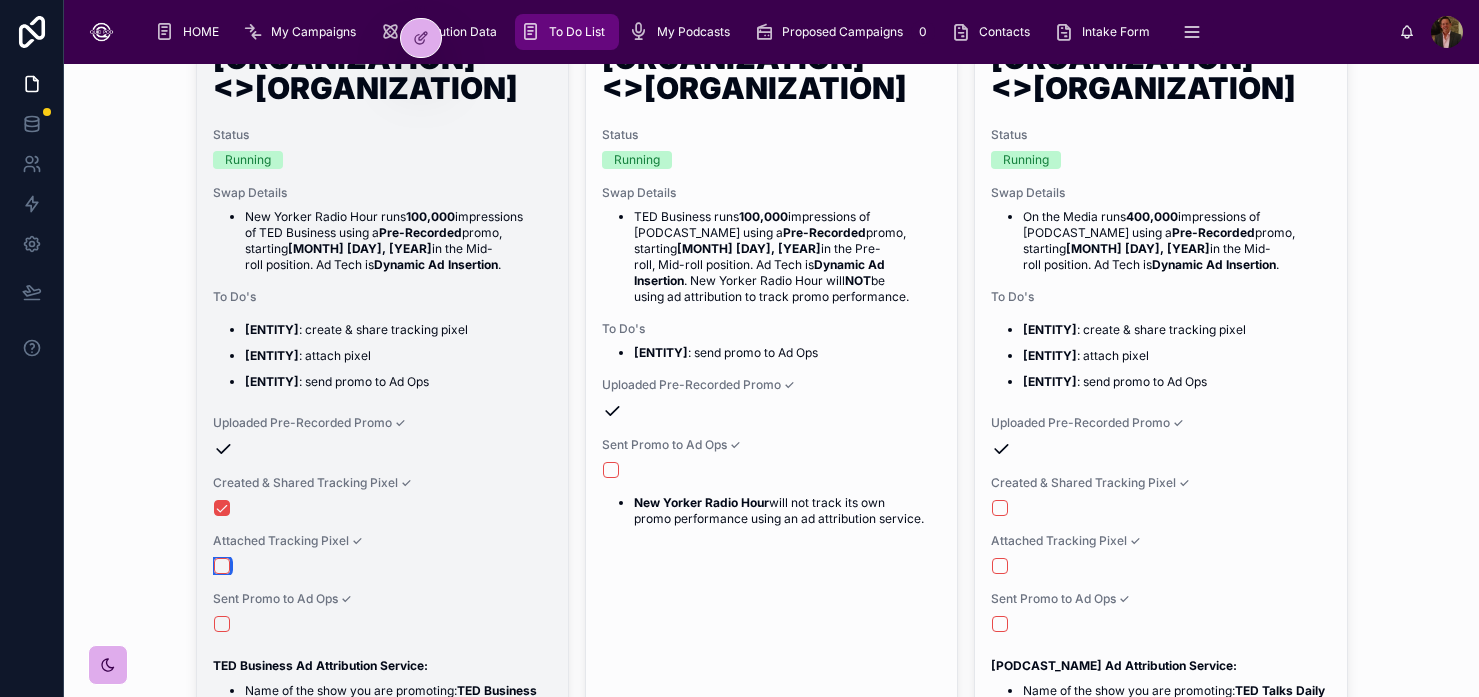 click at bounding box center [222, 566] 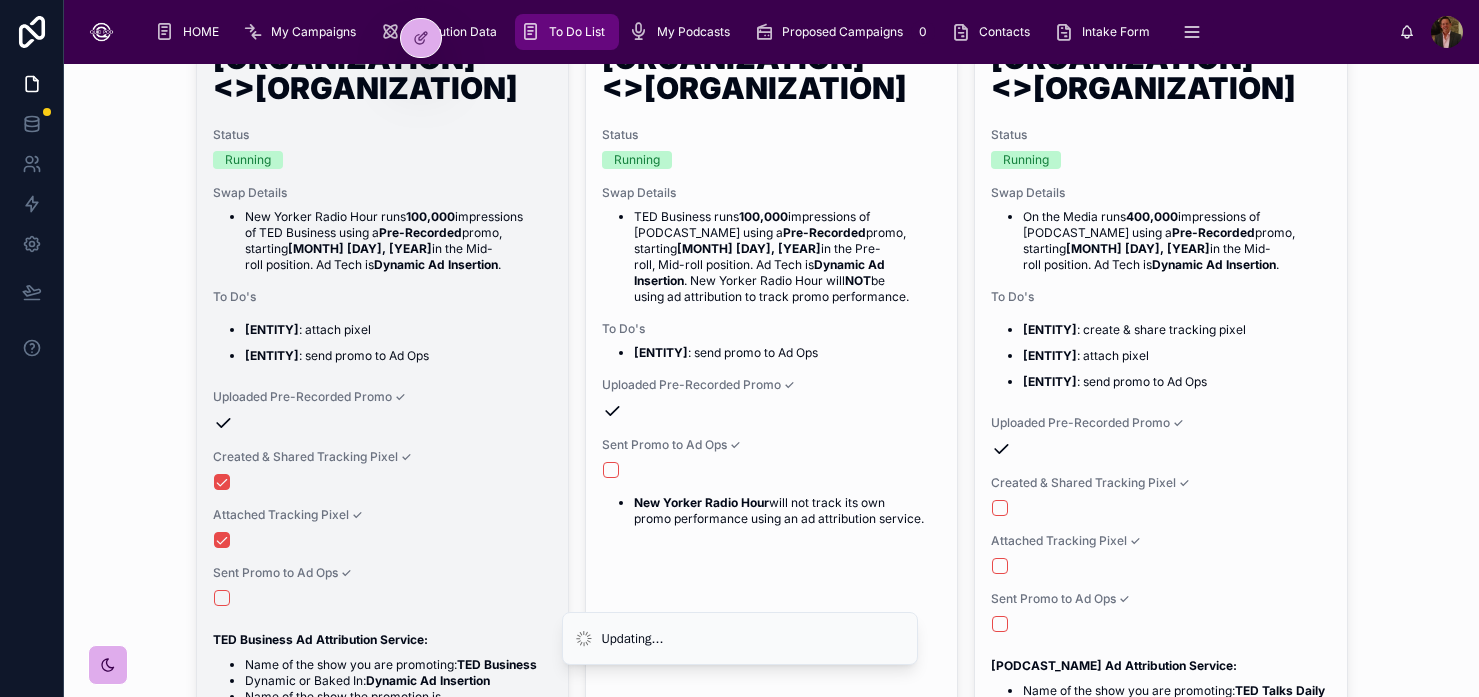 click on "3011 WNYC<>TED Status Running Swap Details [PODCAST_NAME] runs  [NUMBER]  impressions of [PODCAST_NAME] using a  [FORMAT]  promo, starting  [MONTH] [DAY], [YEAR]  in the [POSITION] position. Ad Tech is  [AD_TECH] . To Do's [ENTITY] : attach pixel [ENTITY] : send promo to Ad Ops Uploaded Pre-Recorded Promo ✓ Created & Shared Tracking Pixel ✓ Attached Tracking Pixel ✓ Sent Promo to Ad Ops ✓ [PODCAST_NAME] Ad Attribution Service: Name of the show you are promoting:  [PODCAST_NAME] Dynamic or Baked In:  [AD_TECH] Name of the show the promotion is running on:  [PODCAST_NAME] Publisher of [PODCAST_NAME]:  [ENTITY] DAI Provider of [PODCAST_NAME]:  [COMPANY]" at bounding box center (382, 391) 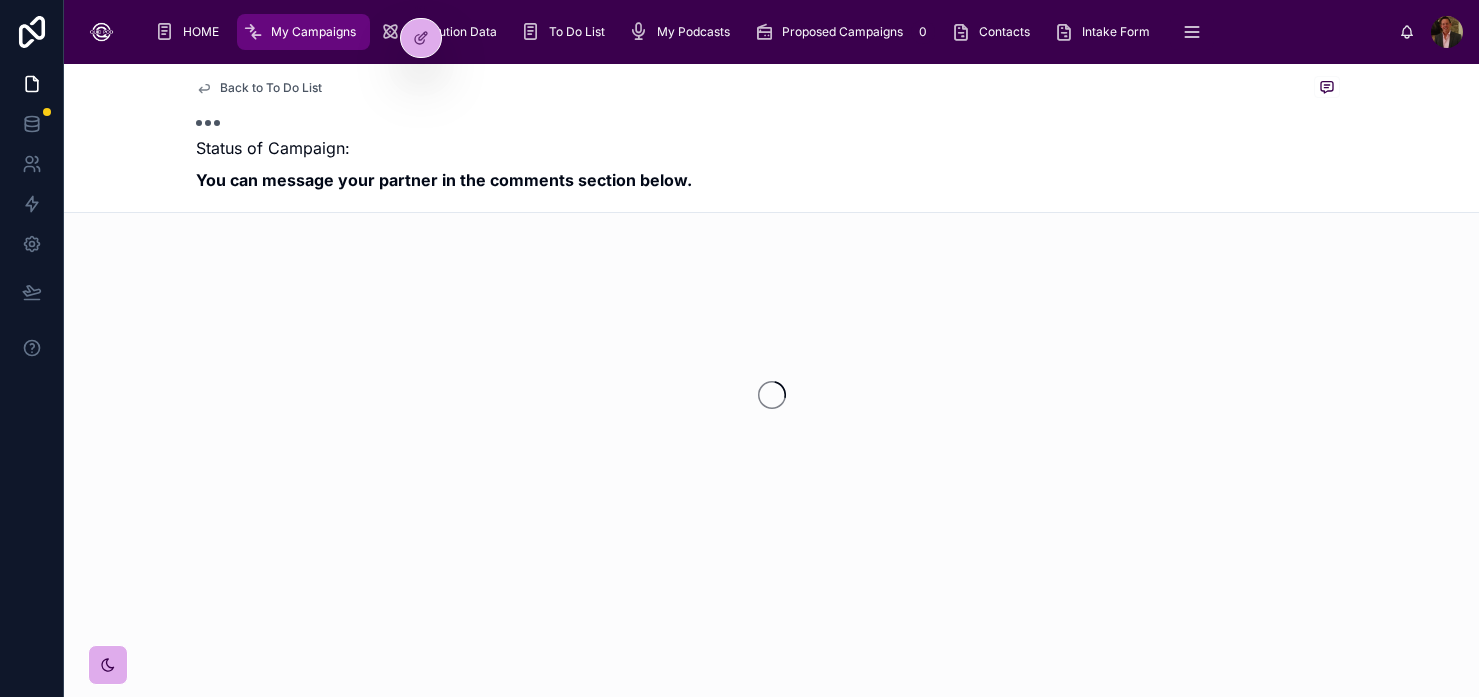 scroll, scrollTop: 0, scrollLeft: 0, axis: both 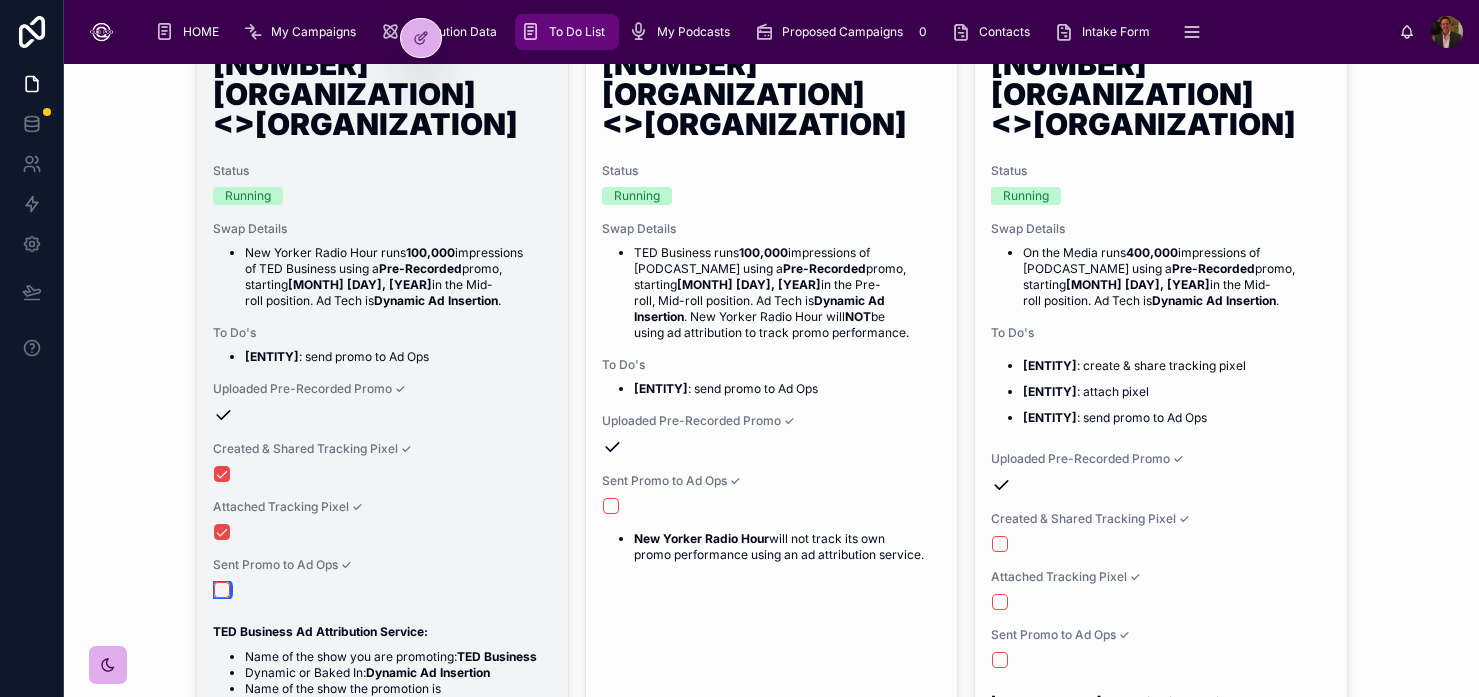 click at bounding box center (222, 590) 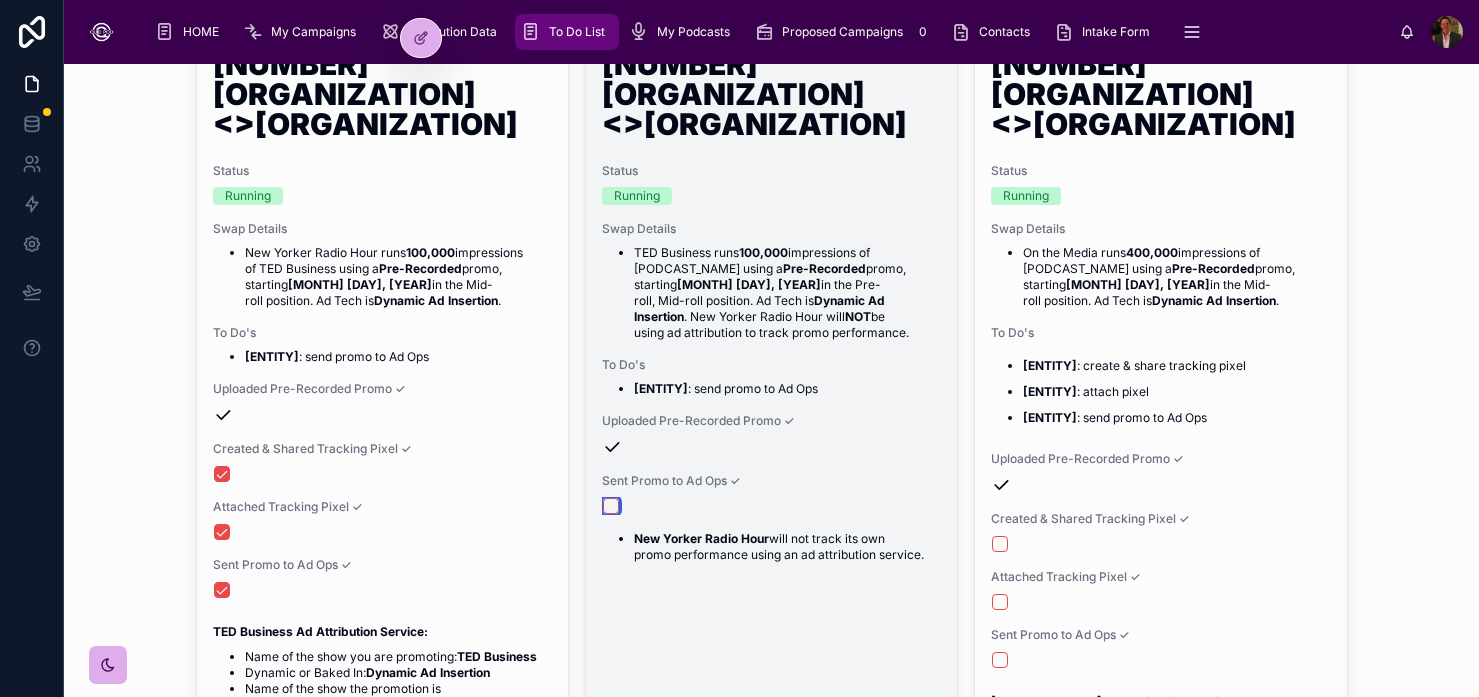 click at bounding box center (611, 506) 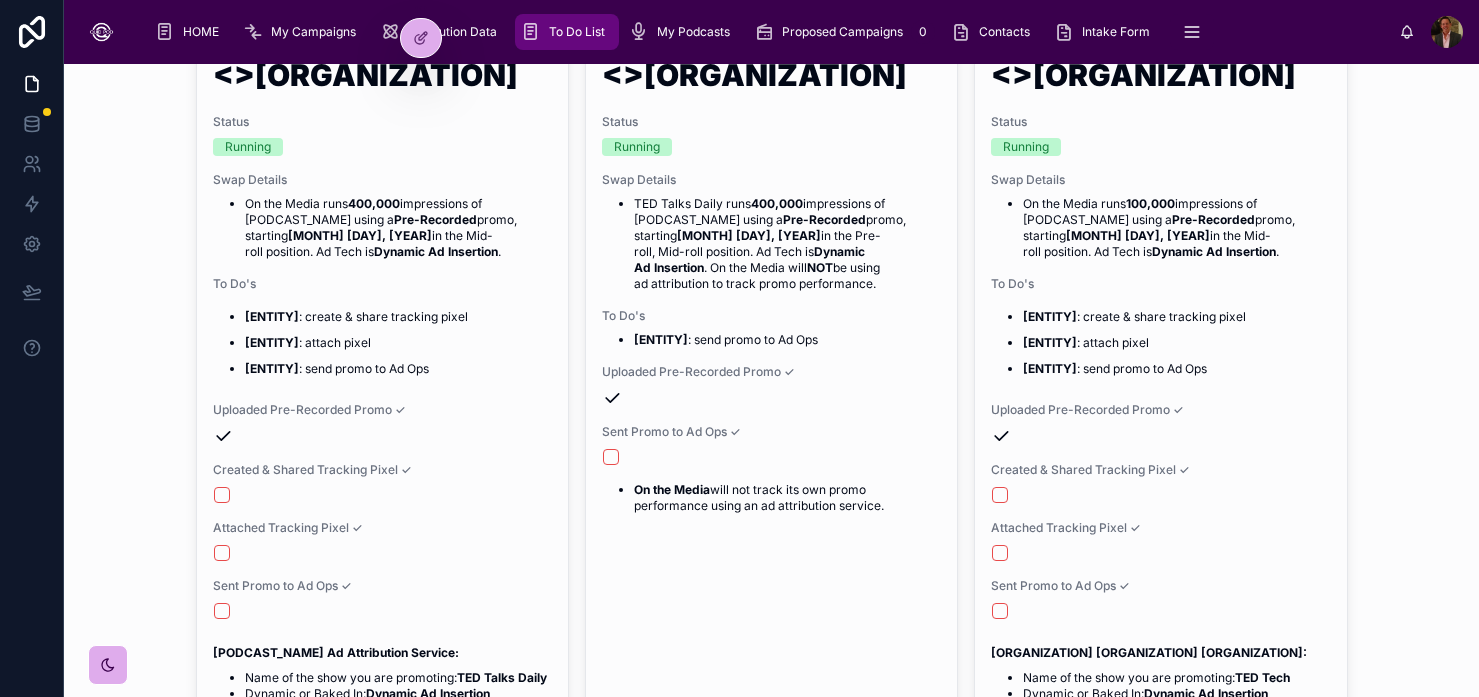 scroll, scrollTop: 829, scrollLeft: 0, axis: vertical 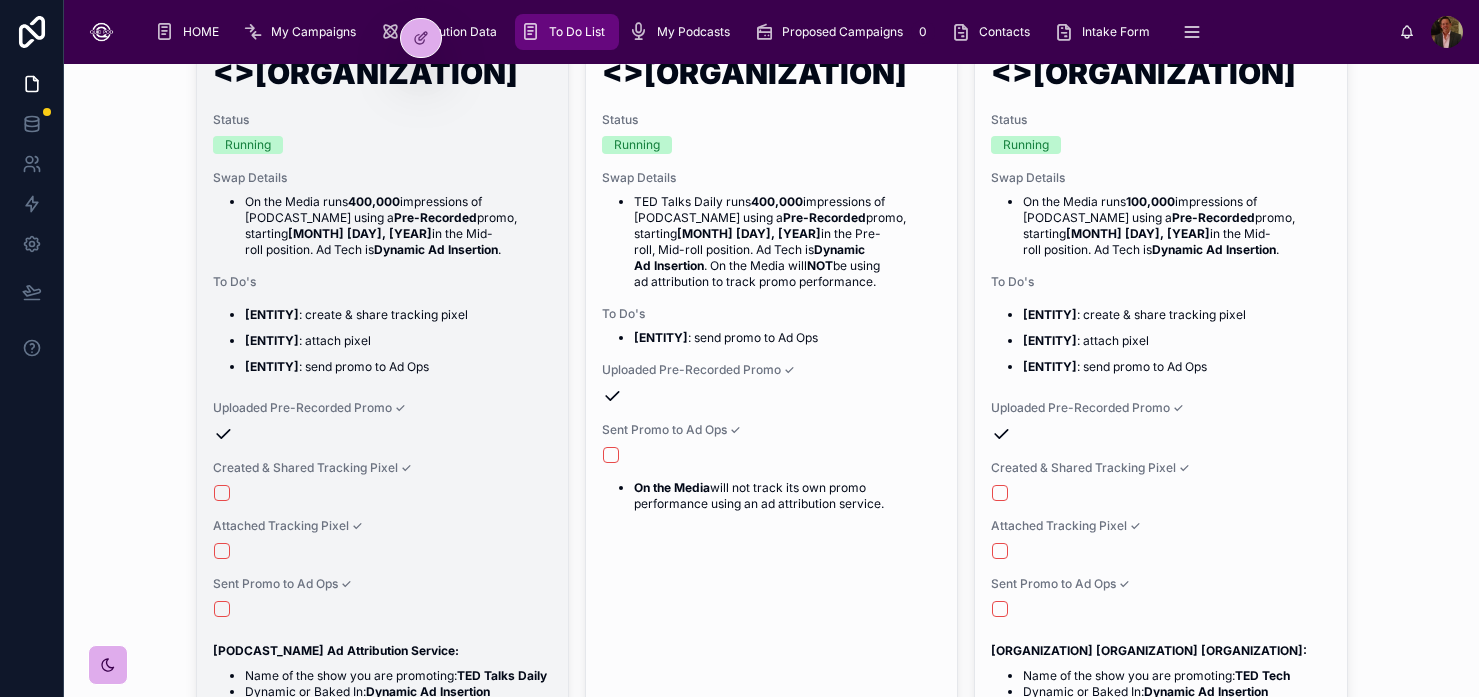 click at bounding box center (382, 493) 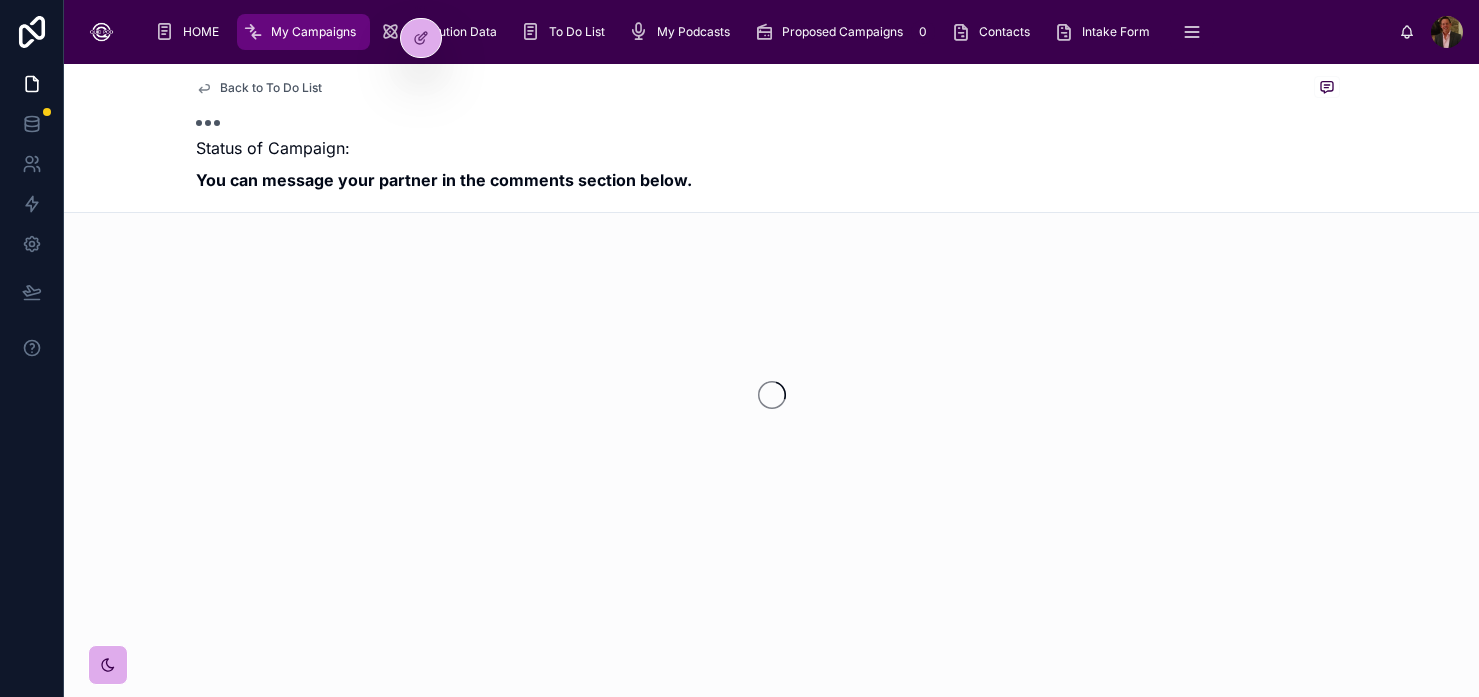 scroll, scrollTop: 0, scrollLeft: 0, axis: both 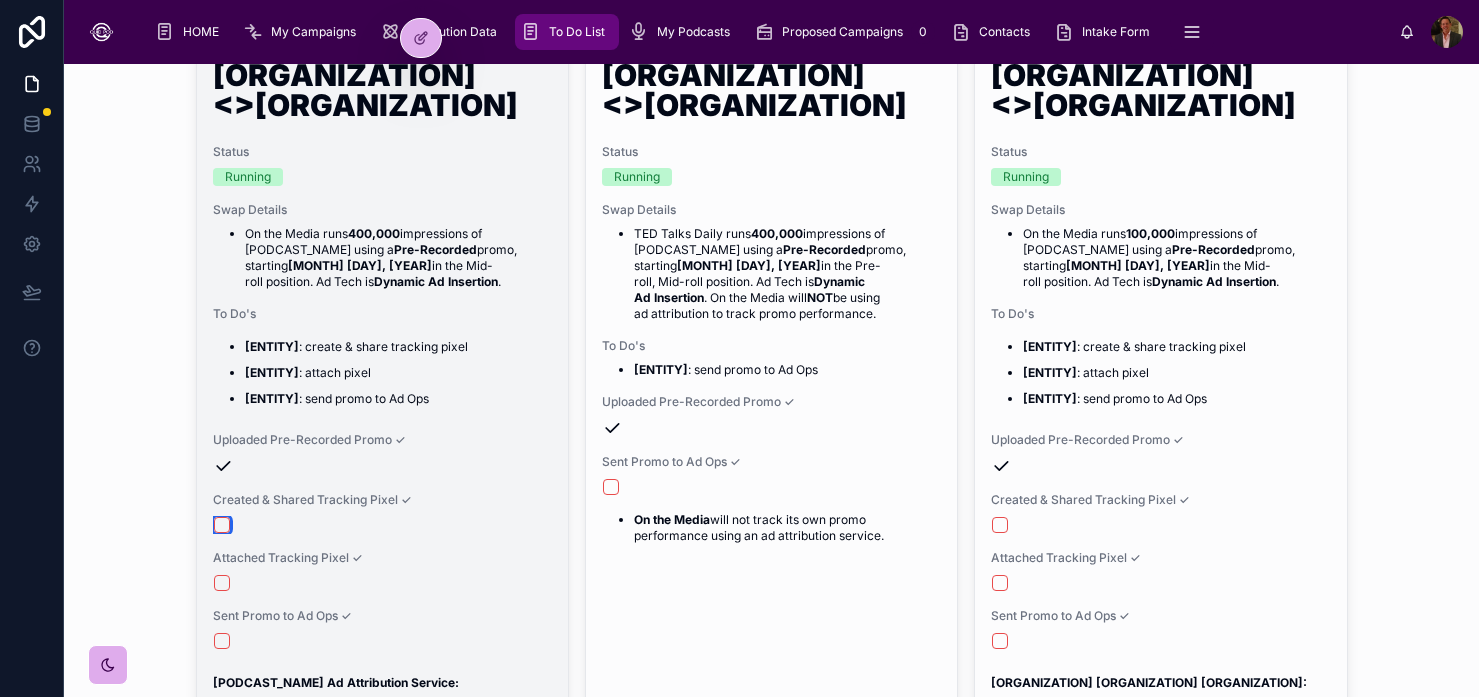 click at bounding box center [222, 525] 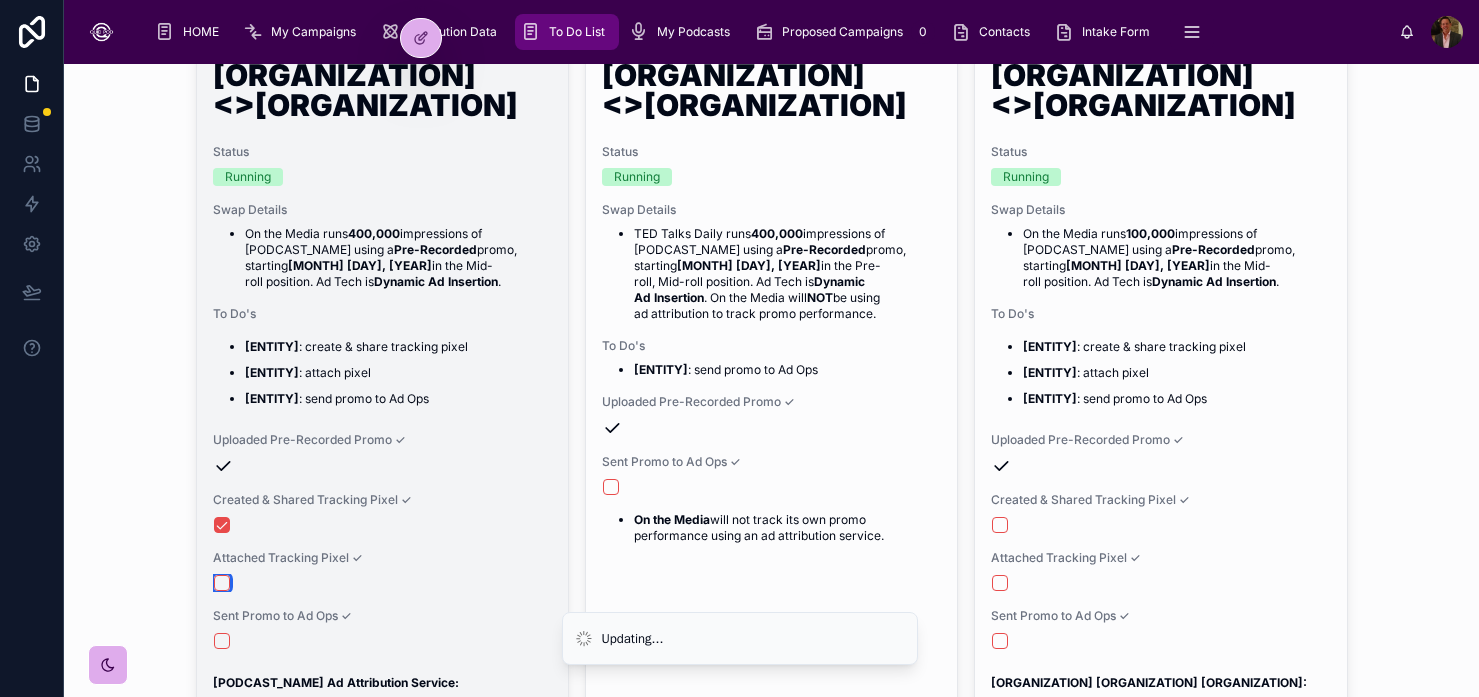 click at bounding box center (222, 583) 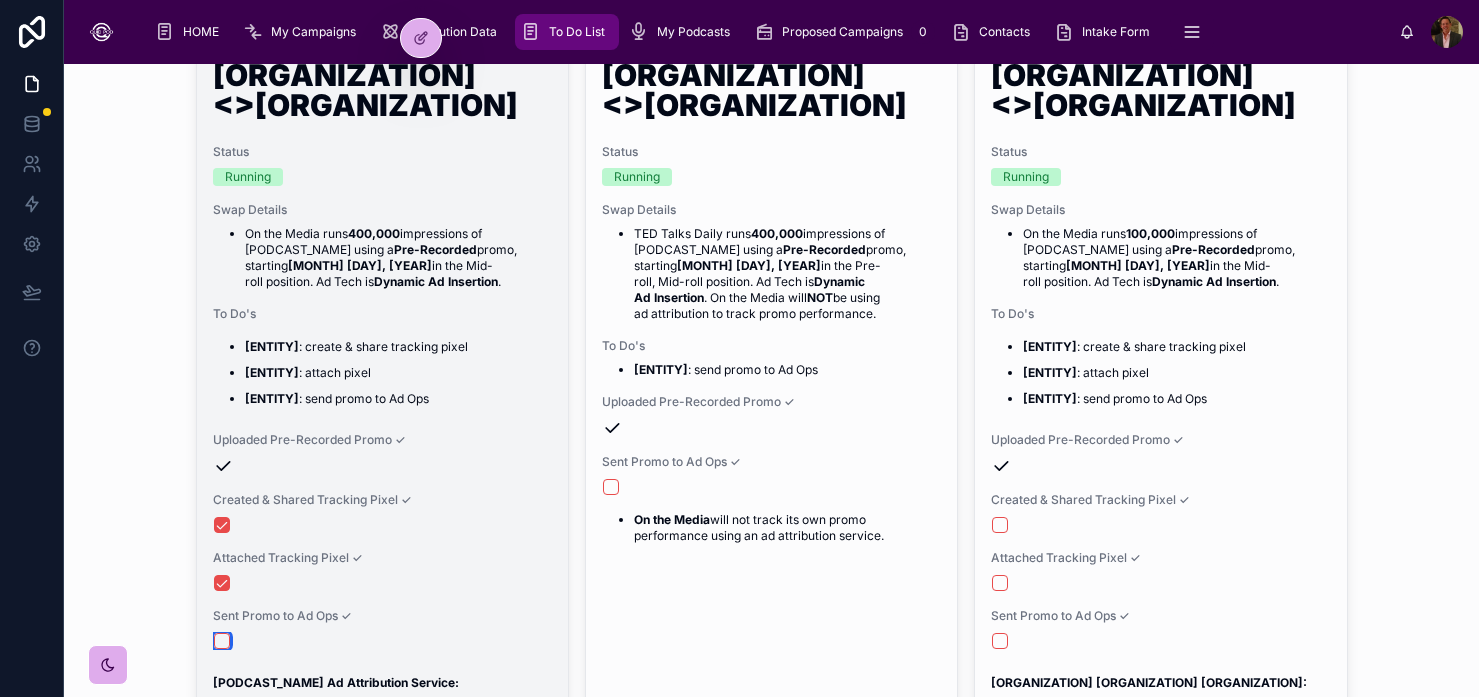 click at bounding box center (222, 641) 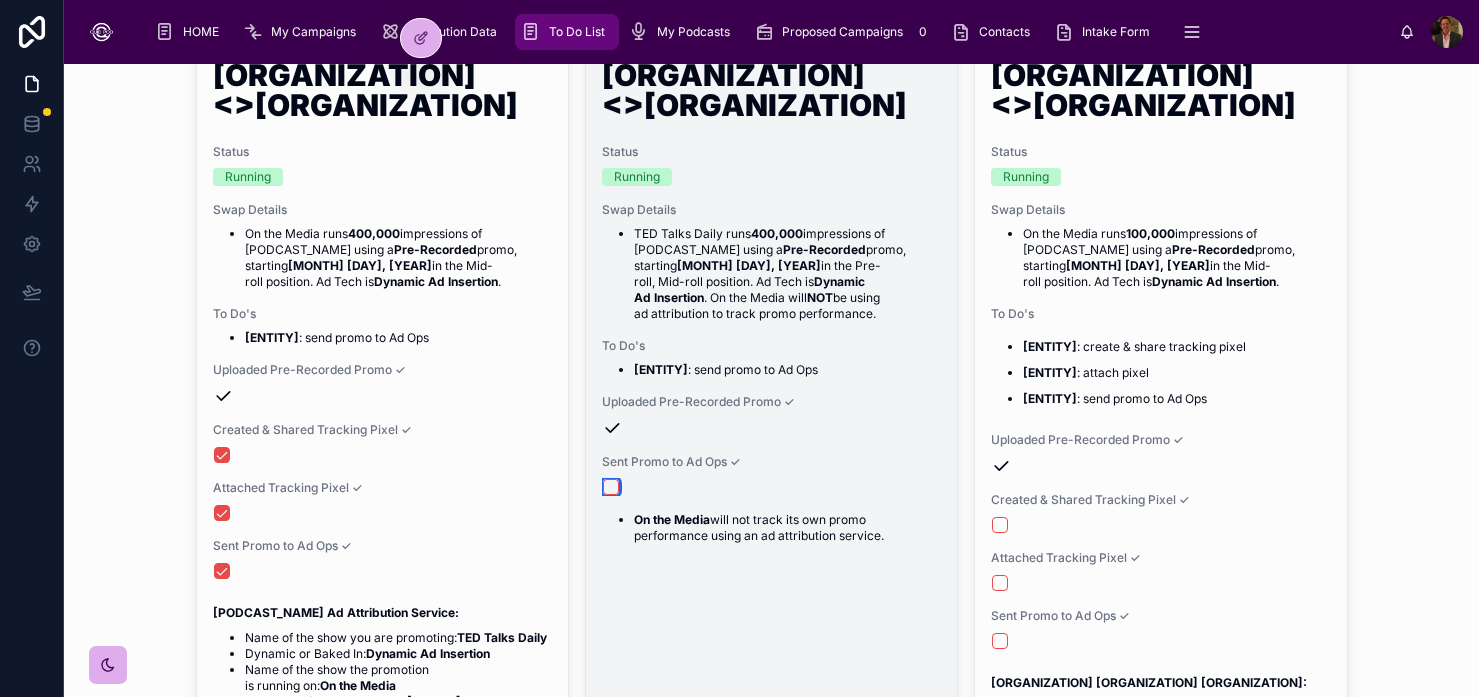 click at bounding box center (611, 487) 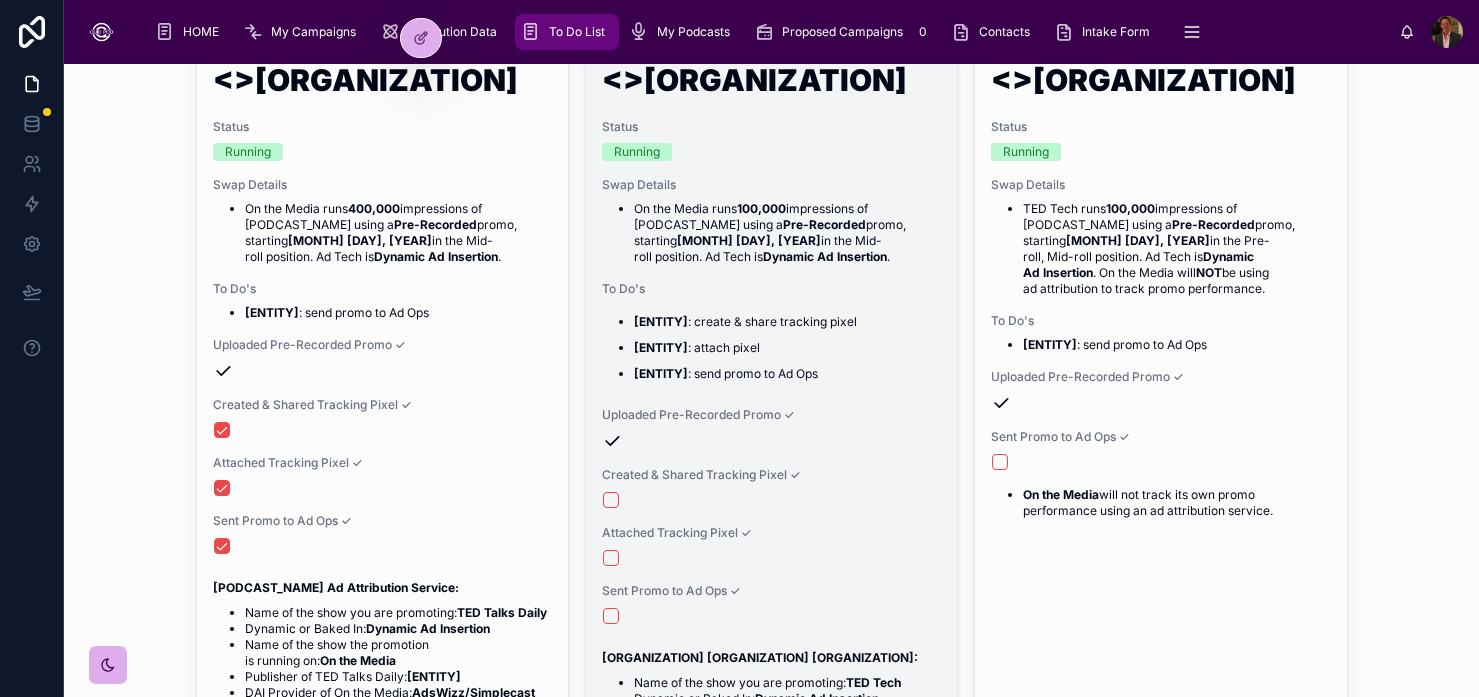 scroll, scrollTop: 825, scrollLeft: 0, axis: vertical 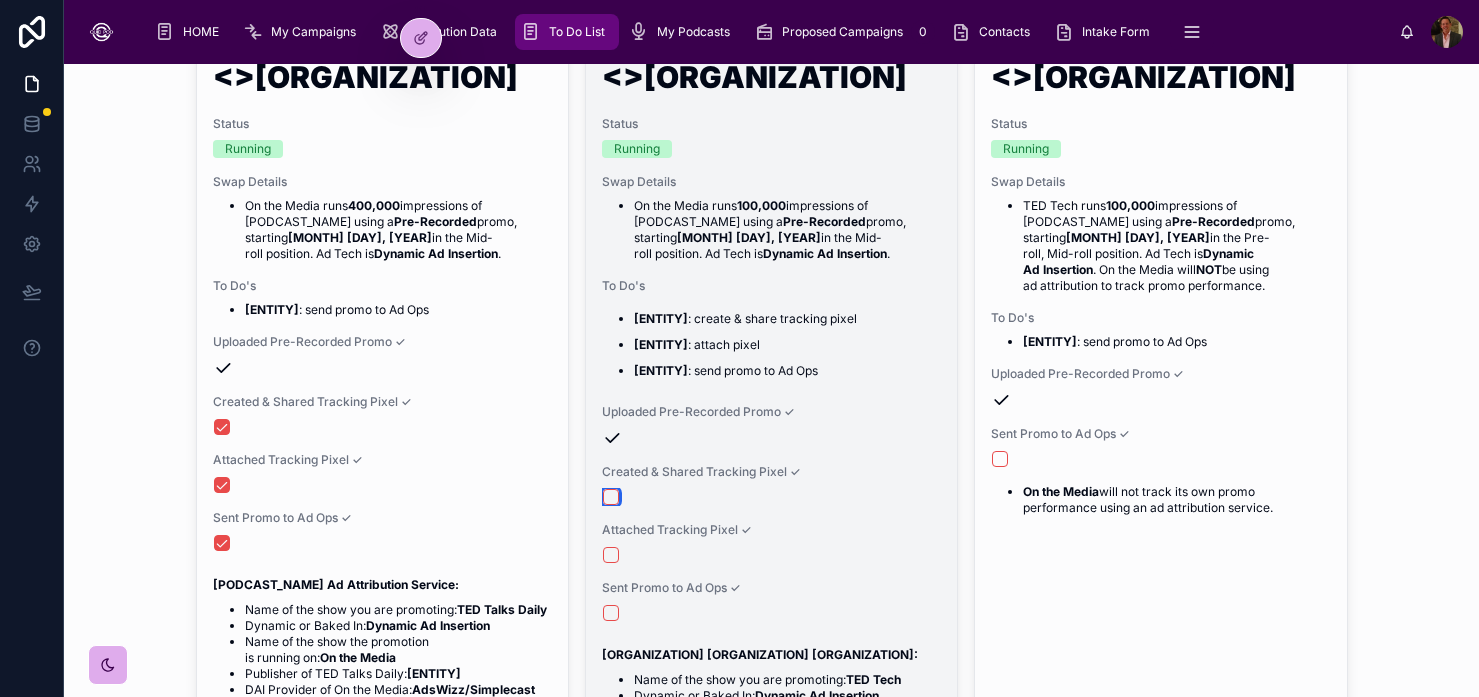 click at bounding box center [611, 497] 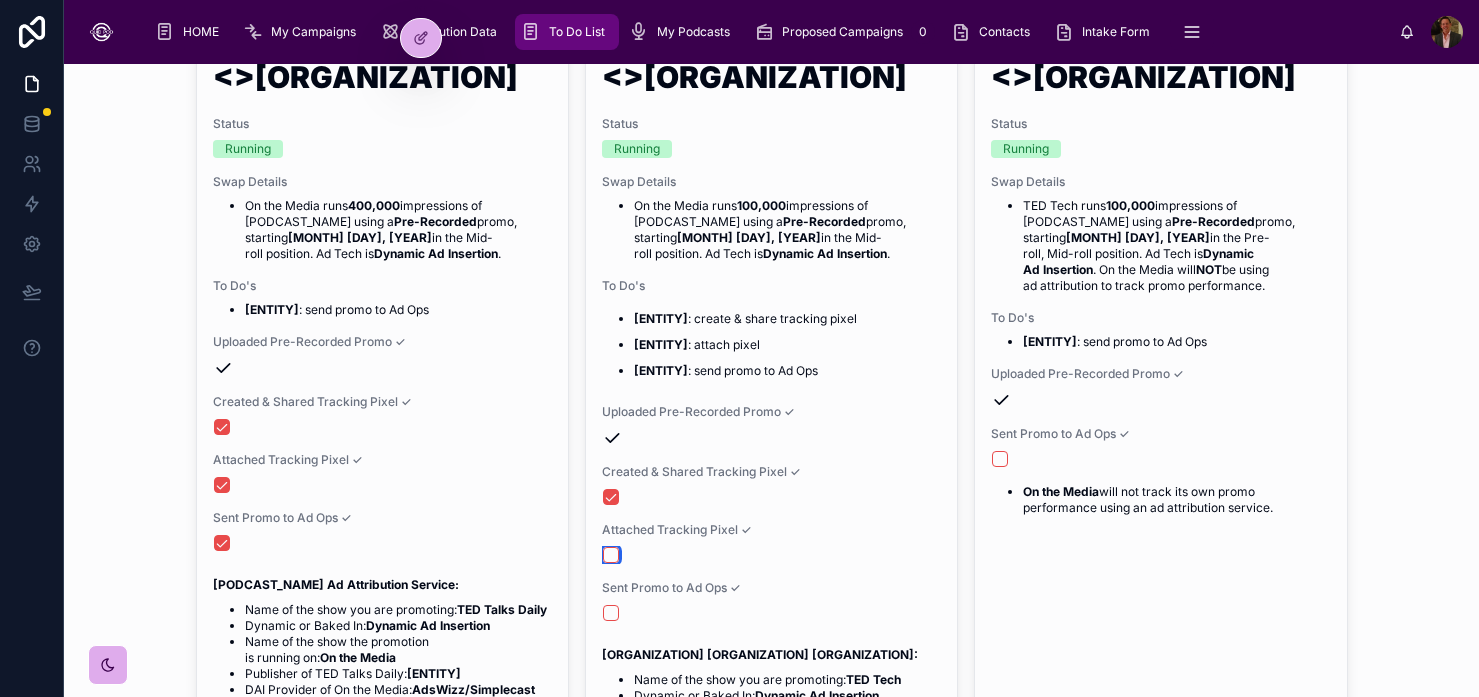click at bounding box center (611, 555) 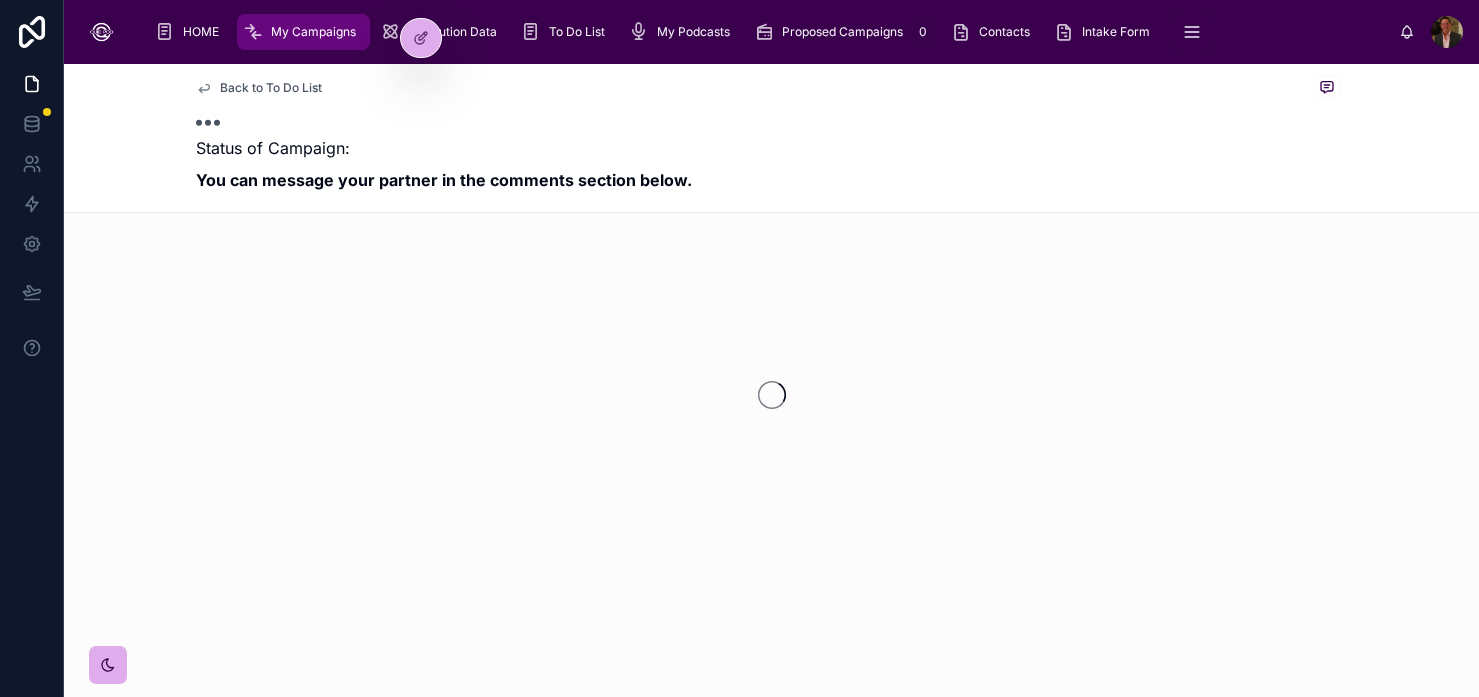scroll, scrollTop: 0, scrollLeft: 0, axis: both 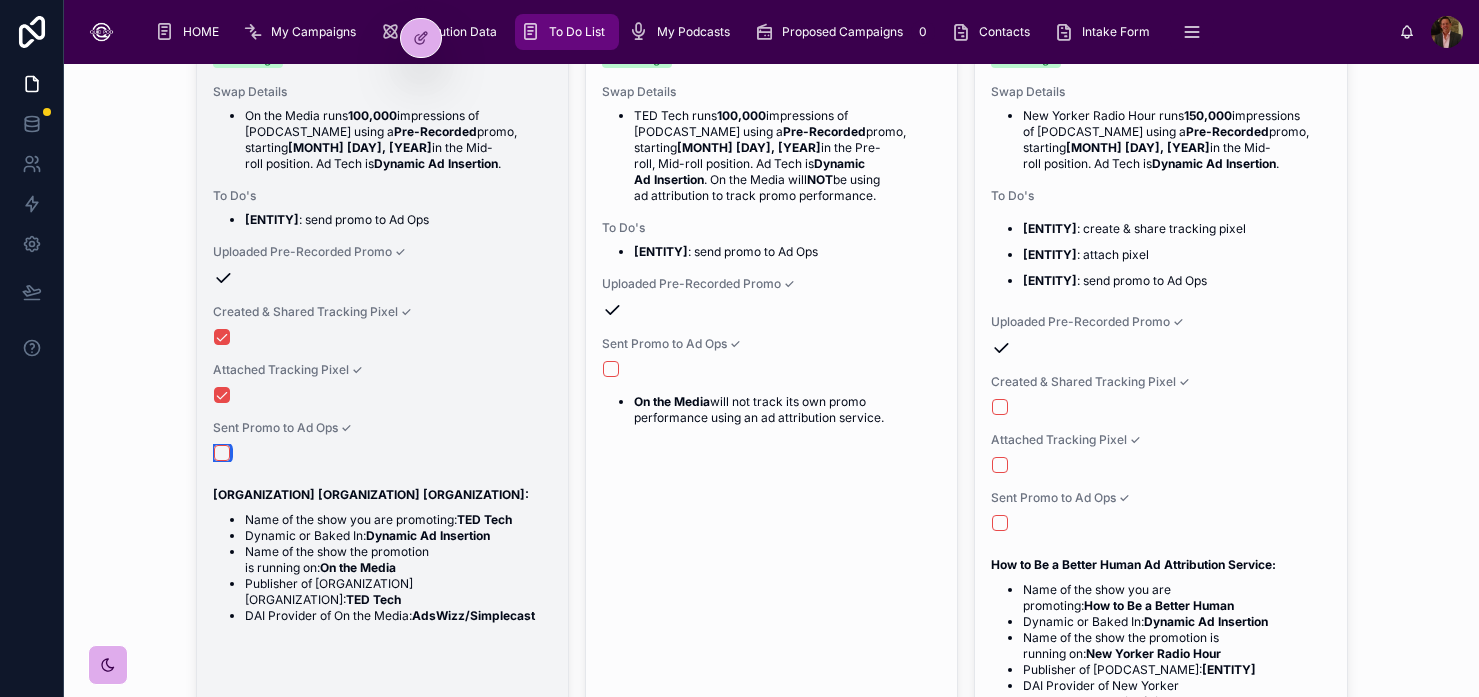 click at bounding box center [222, 453] 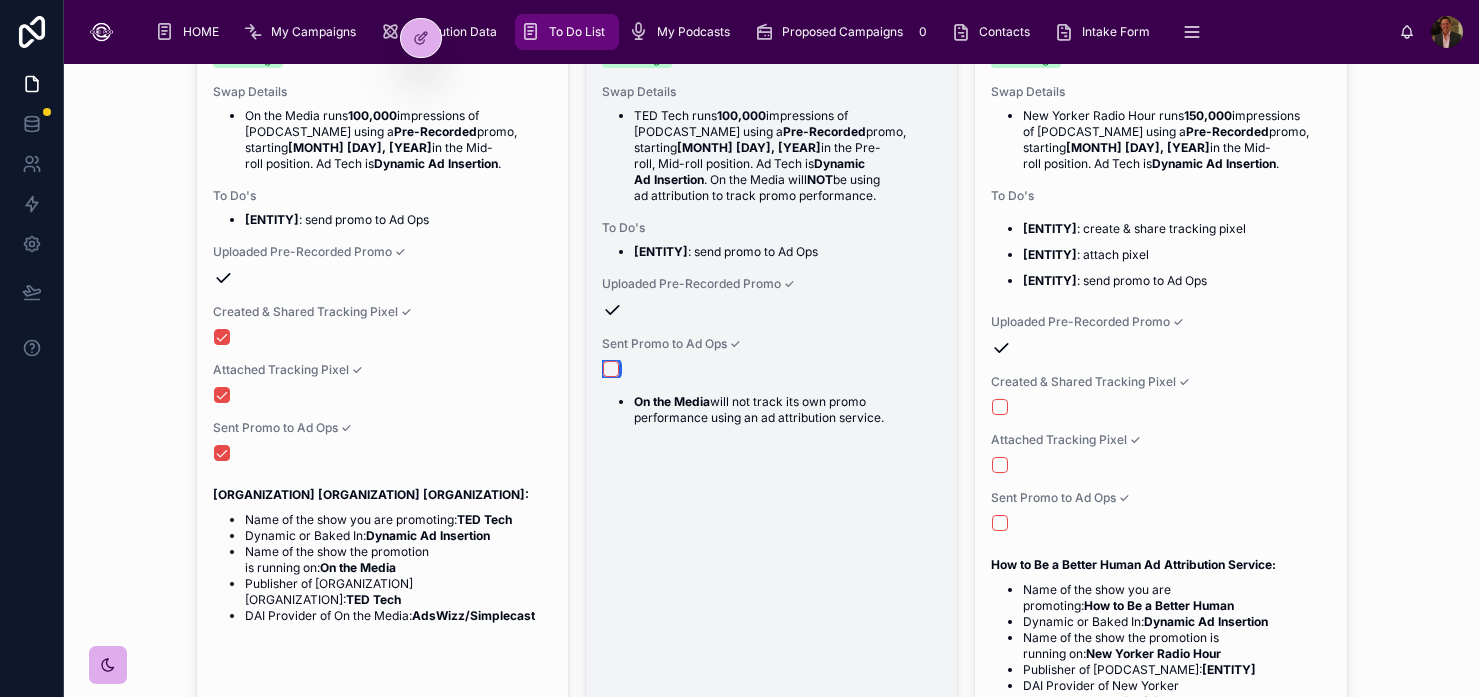 click at bounding box center (611, 369) 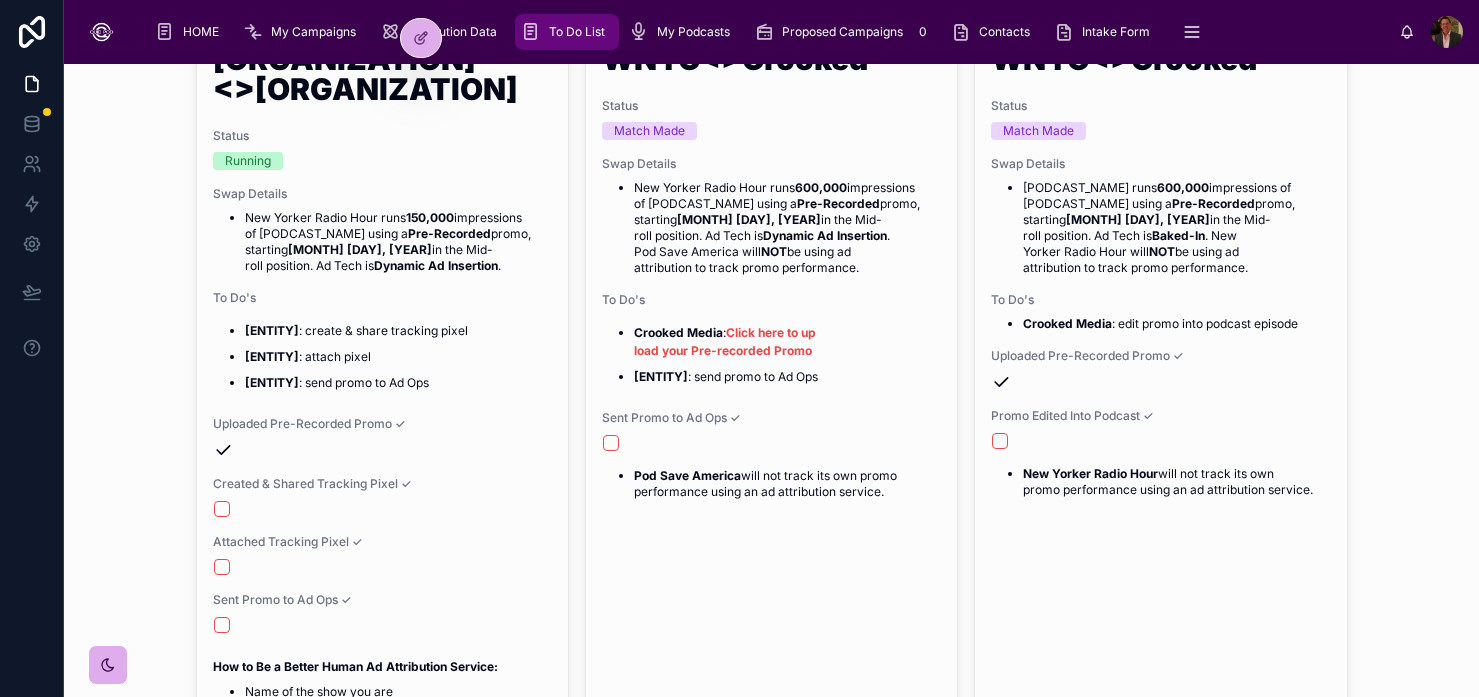 scroll, scrollTop: 827, scrollLeft: 0, axis: vertical 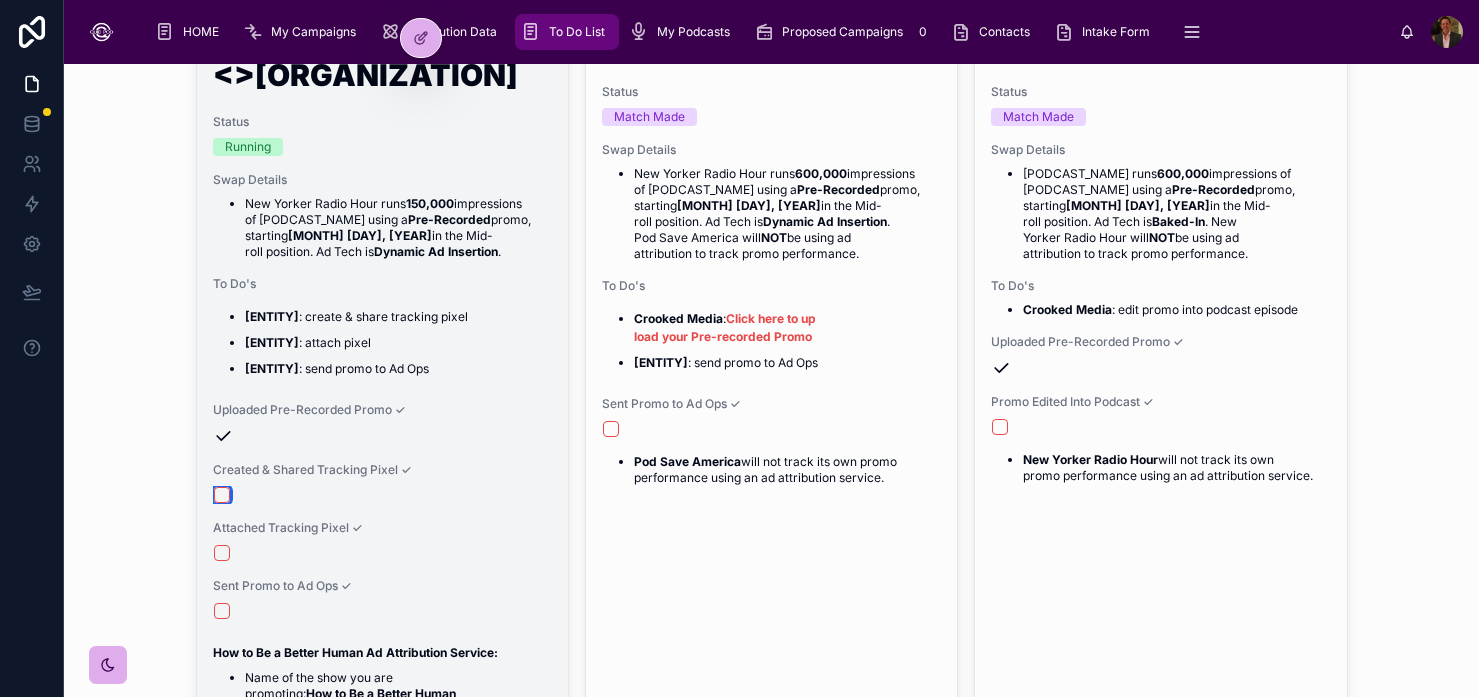 click at bounding box center (222, 495) 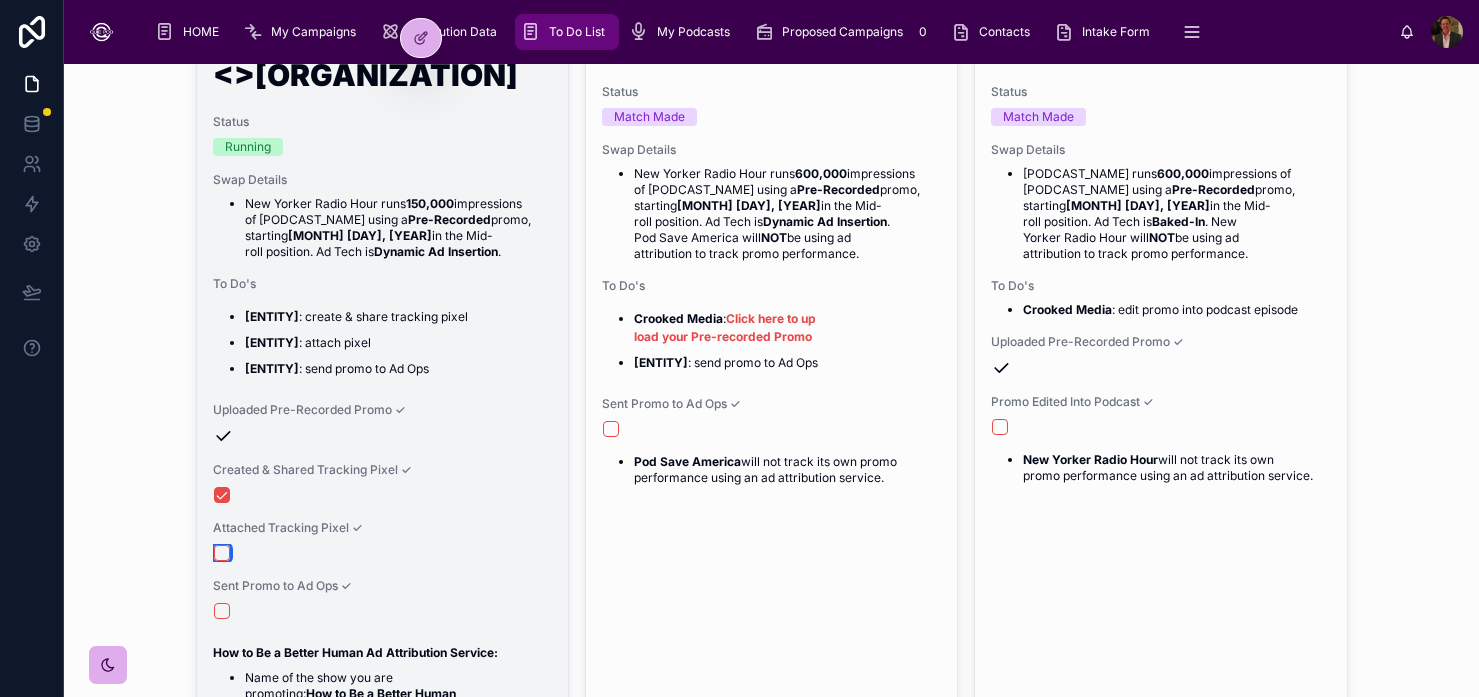 click at bounding box center (222, 553) 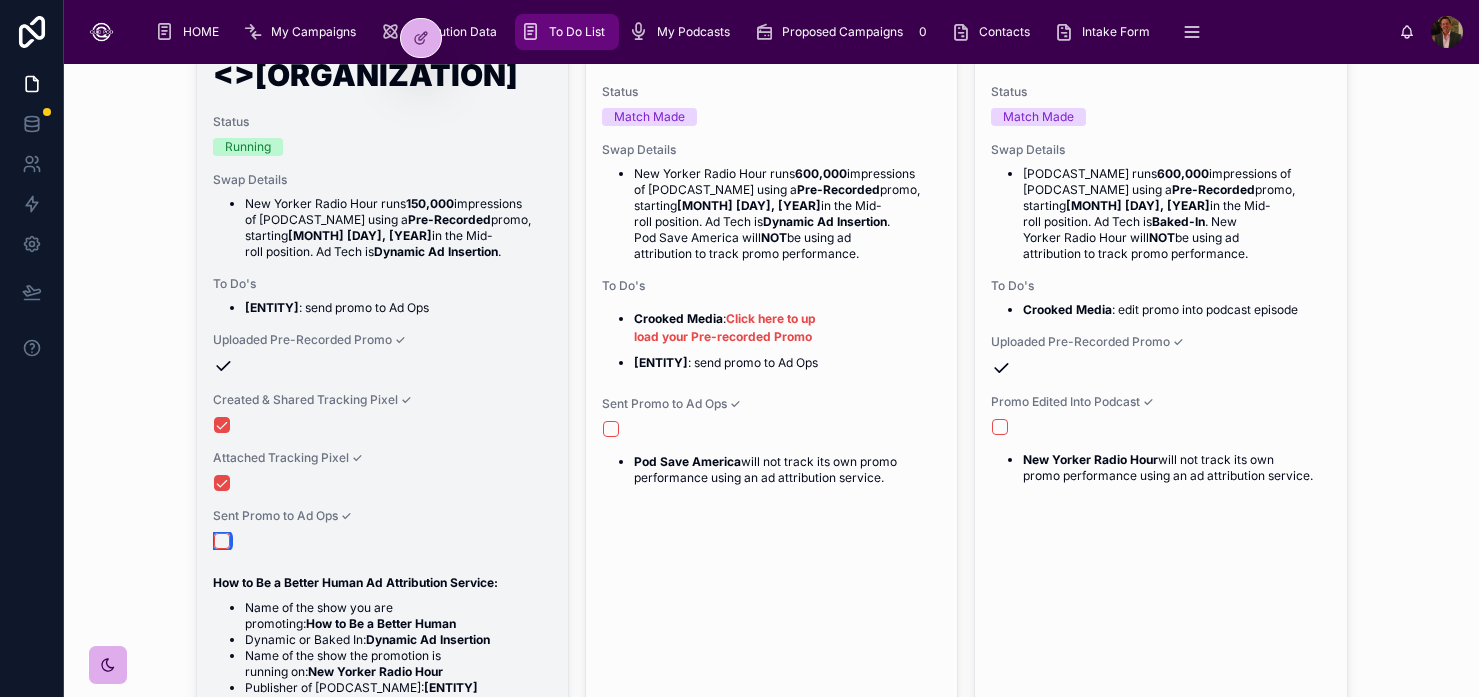 click at bounding box center (222, 541) 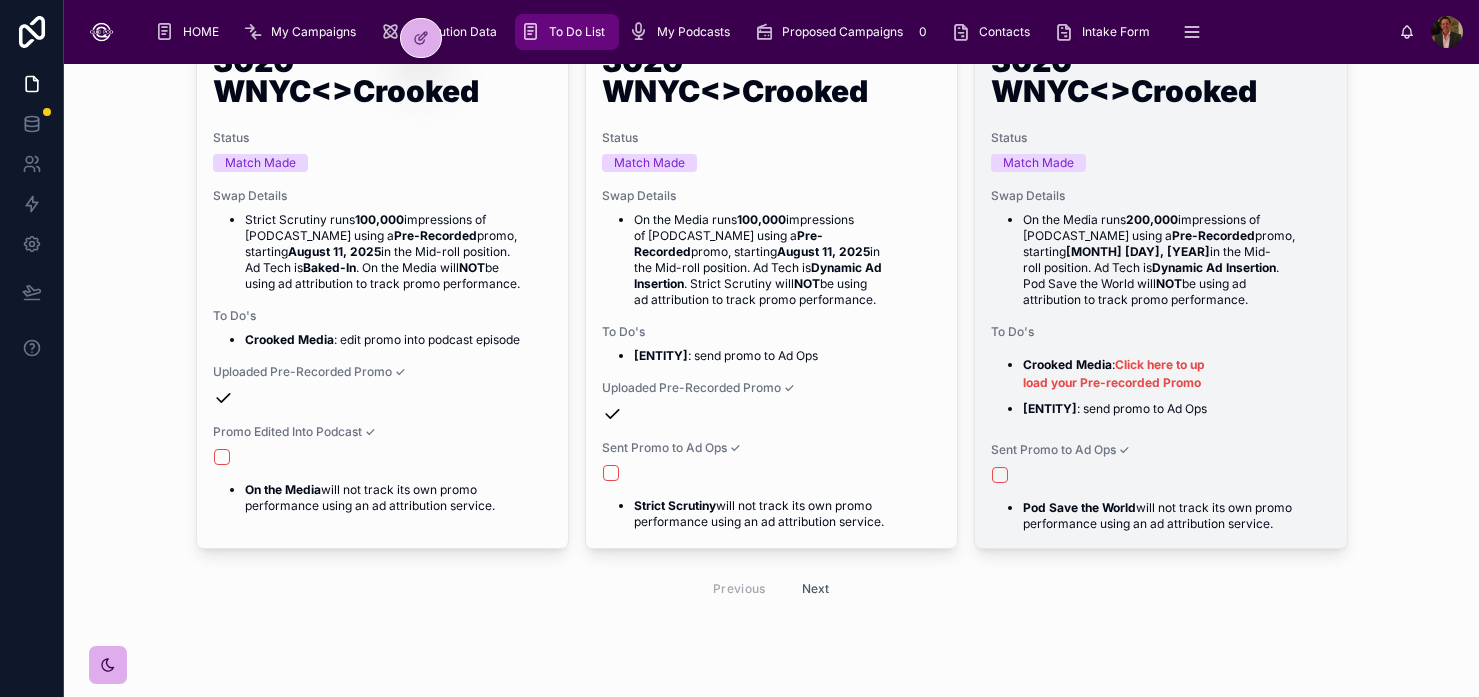 scroll, scrollTop: 1904, scrollLeft: 0, axis: vertical 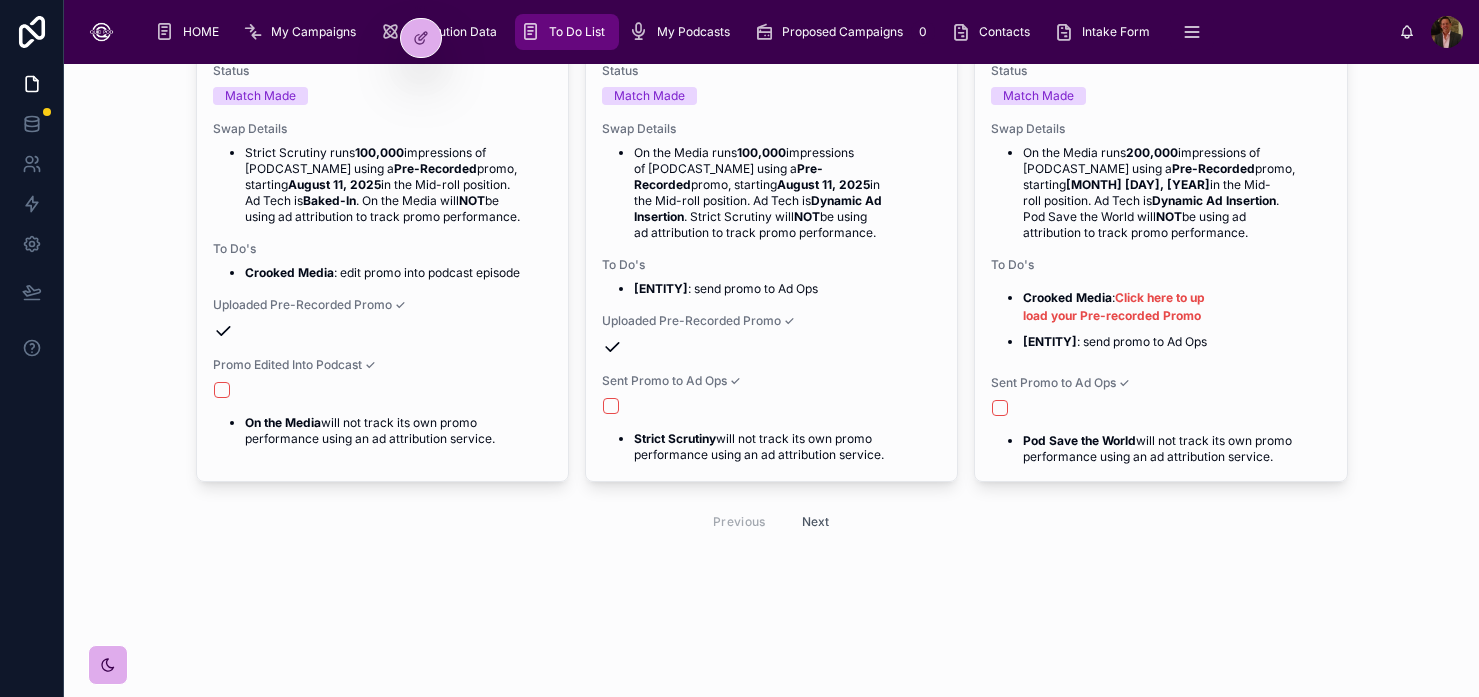 click on "Next" at bounding box center [816, 521] 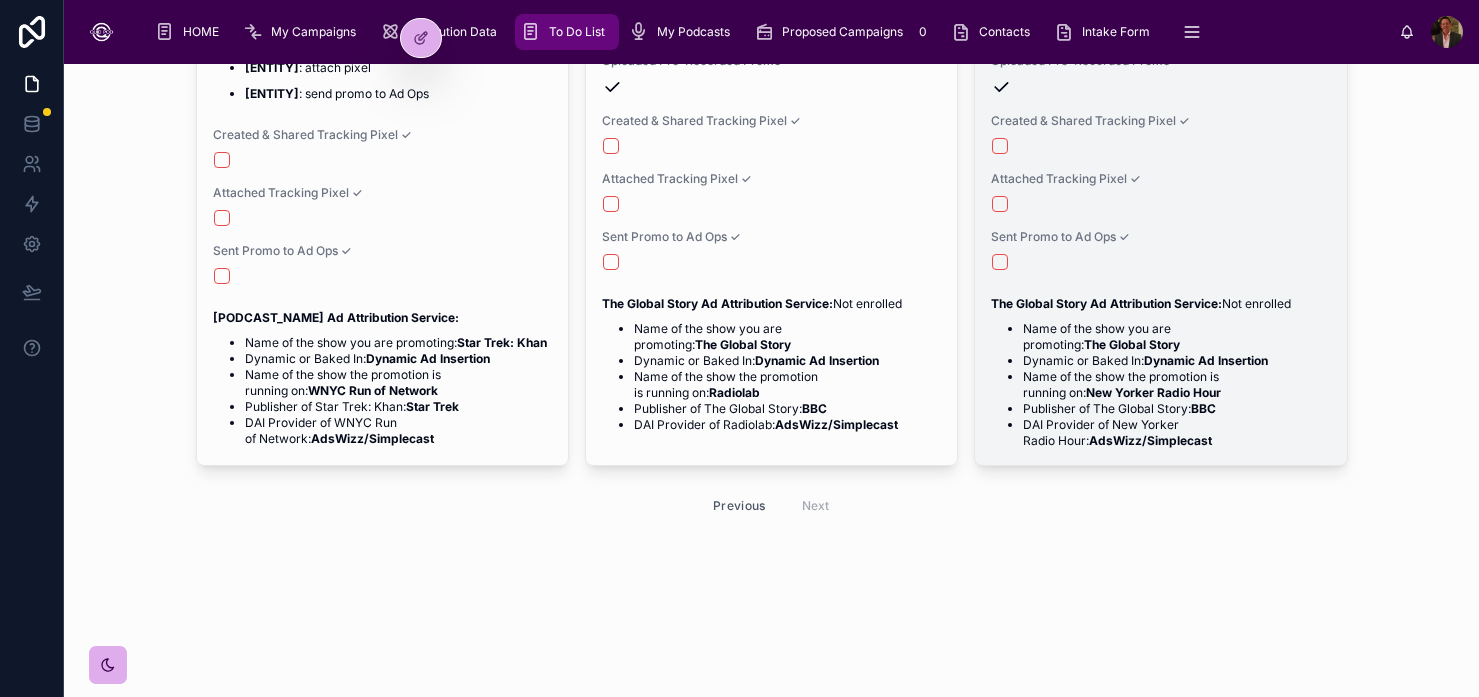 scroll, scrollTop: 1362, scrollLeft: 0, axis: vertical 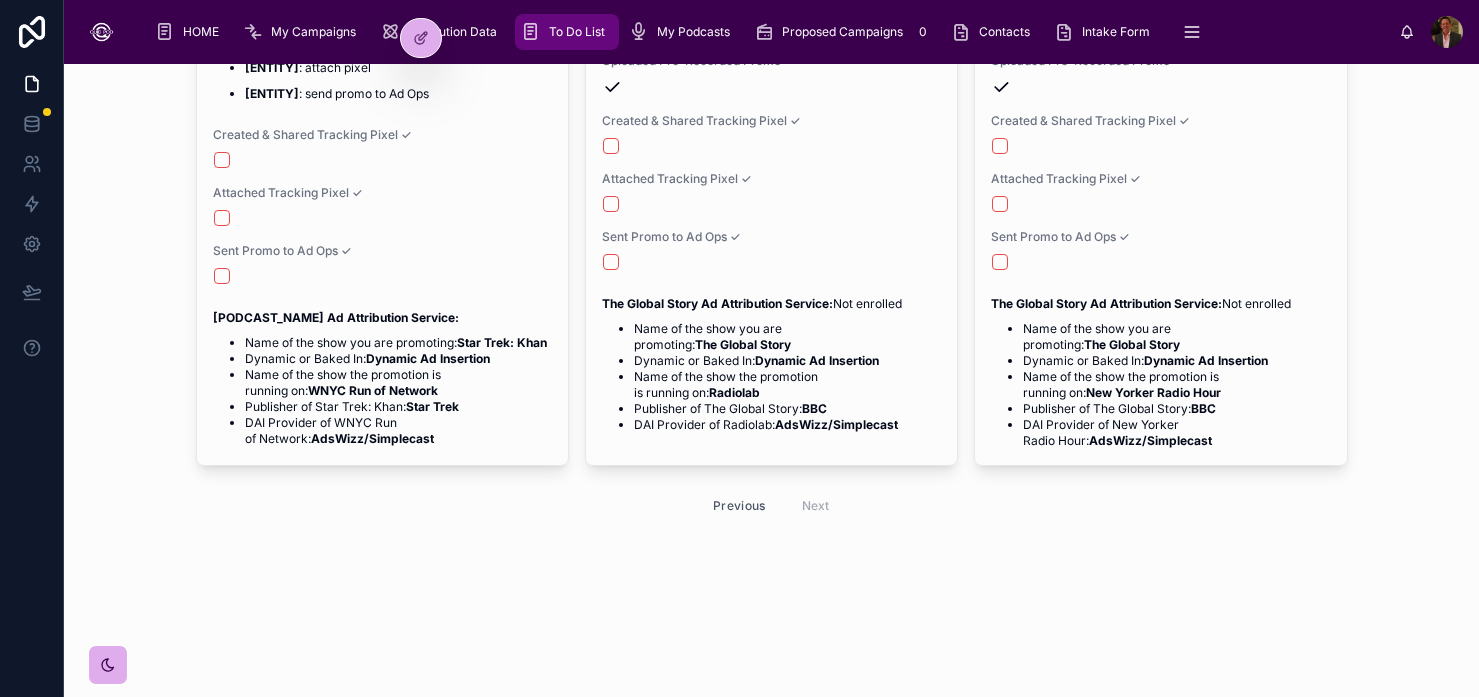 click on "Previous Next" at bounding box center [771, 505] 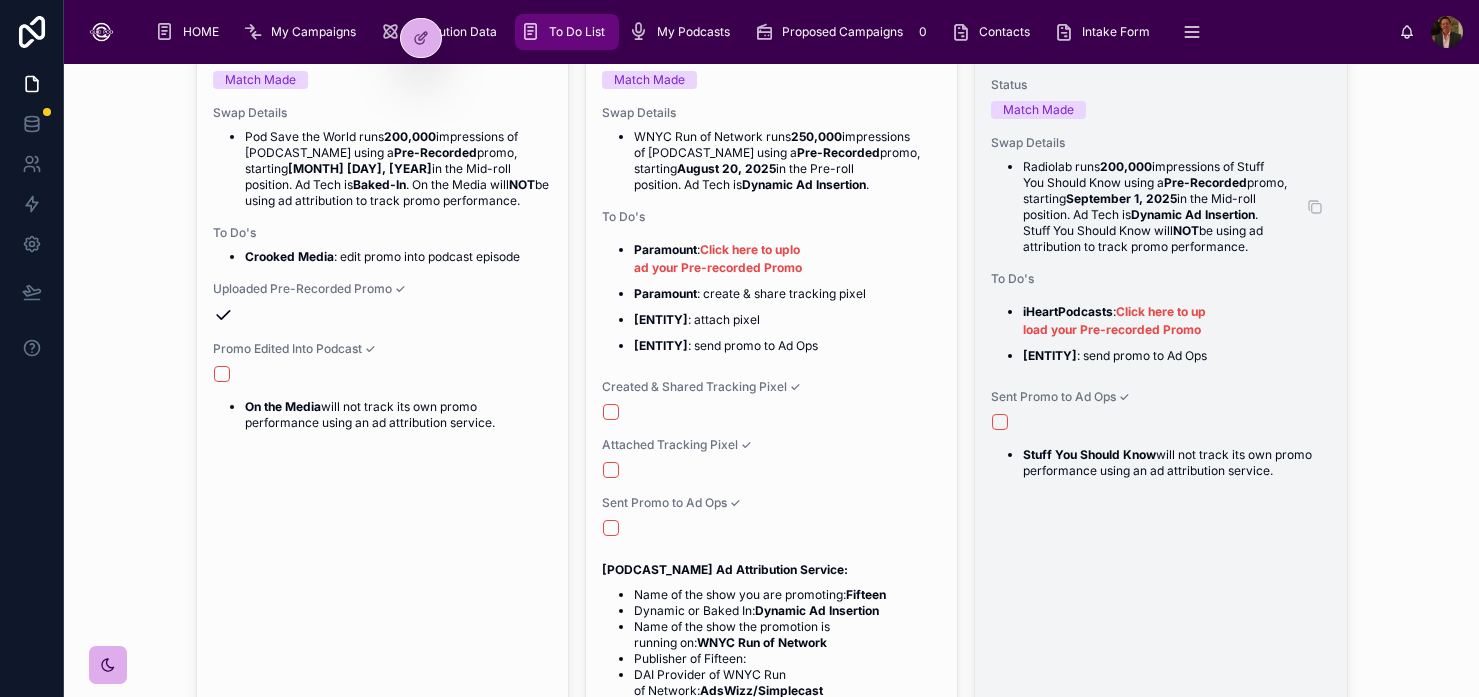 scroll, scrollTop: 0, scrollLeft: 0, axis: both 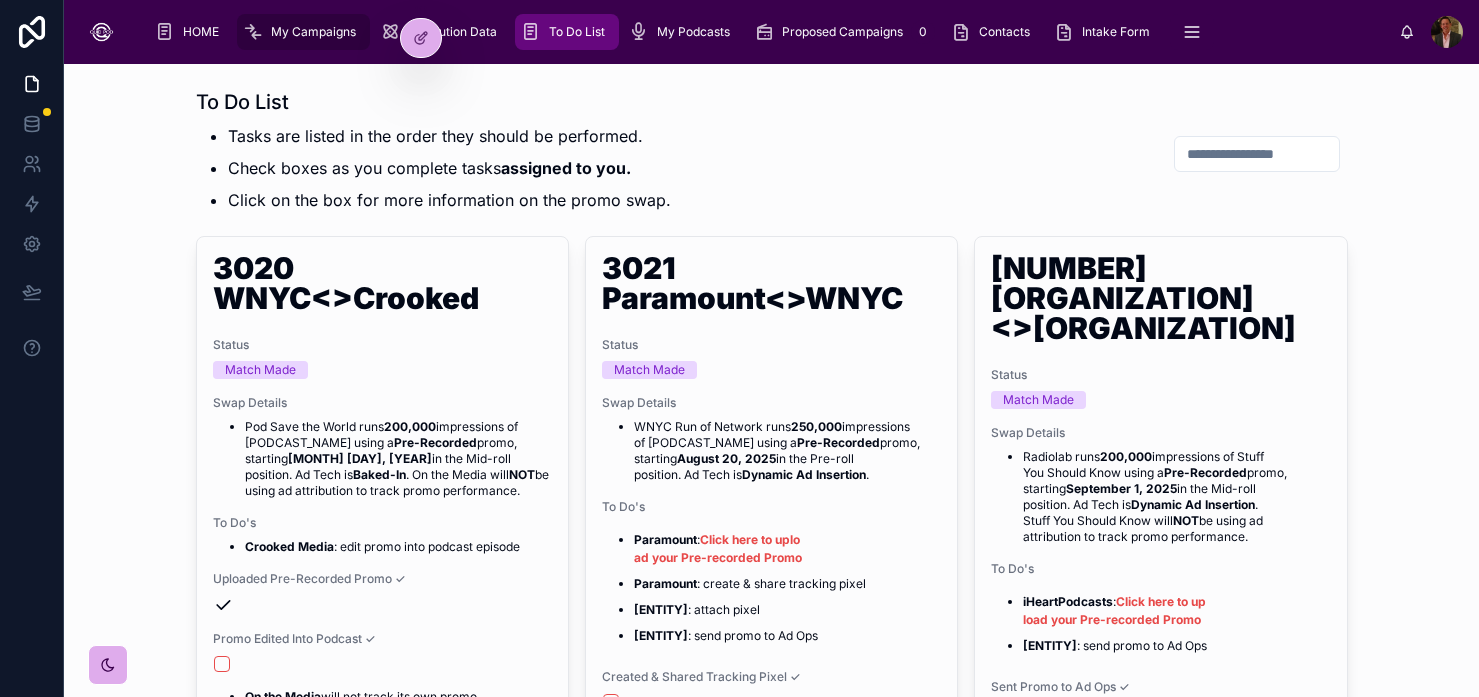 click on "My Campaigns" at bounding box center (313, 32) 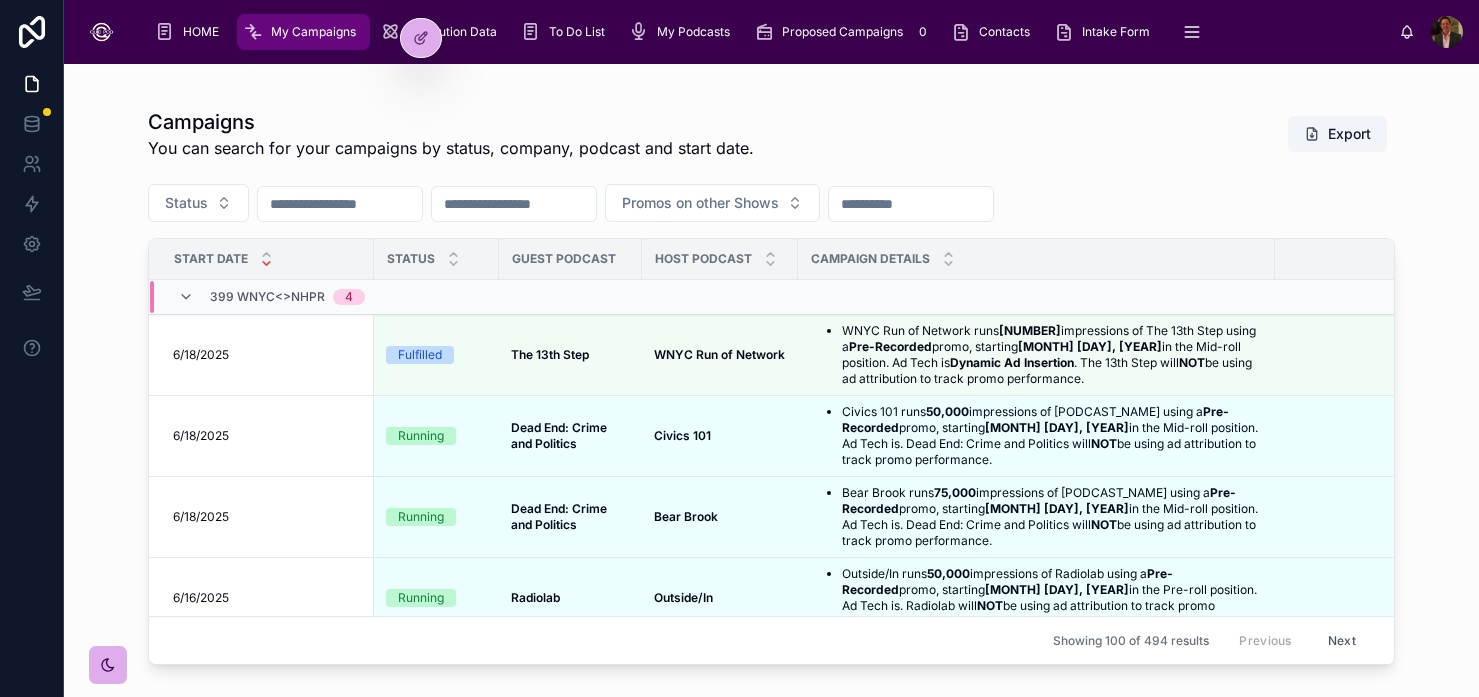 click at bounding box center (514, 204) 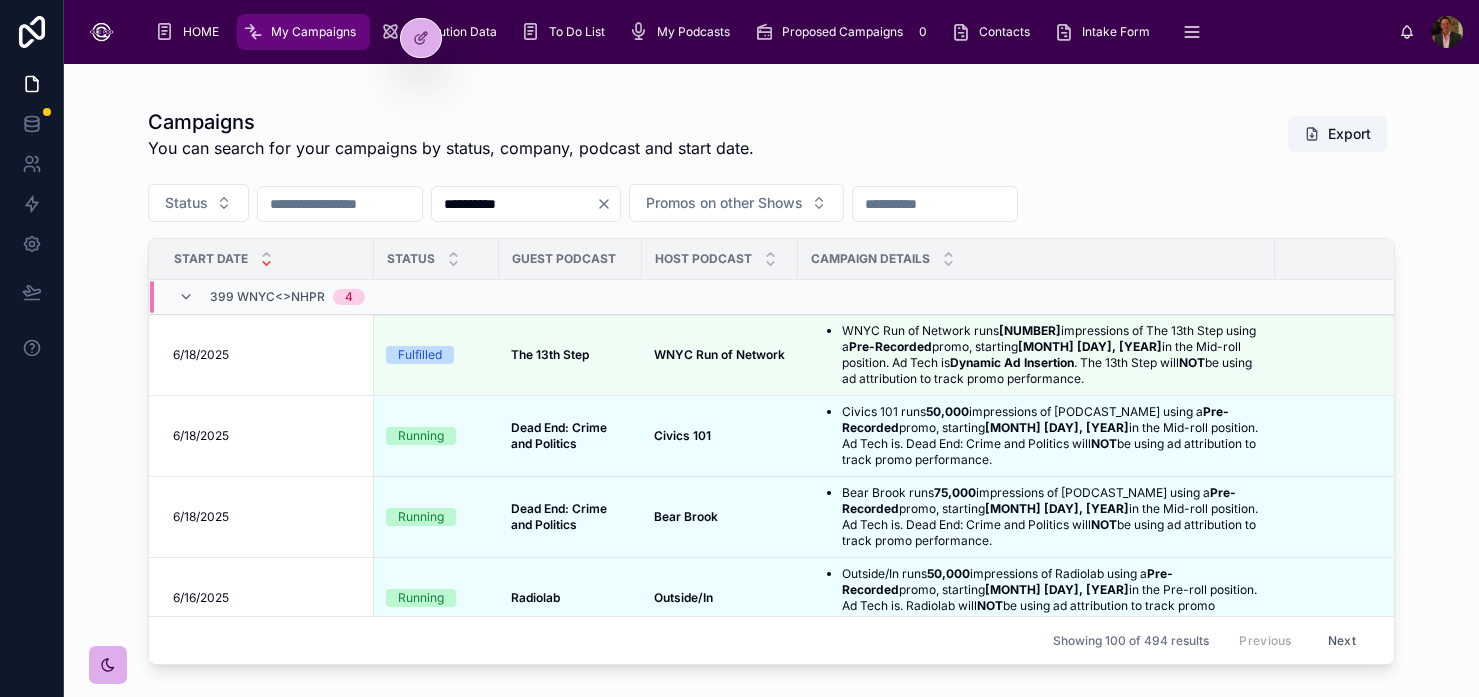 type on "**********" 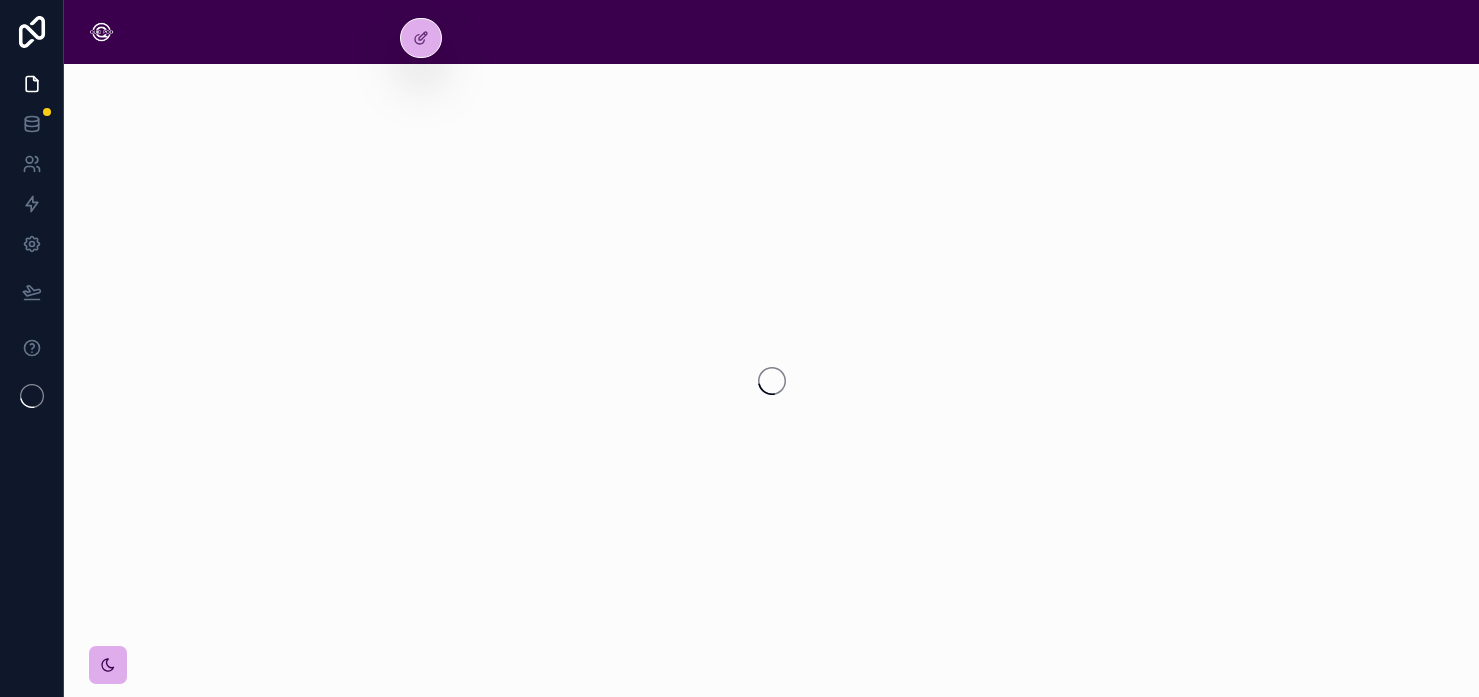 scroll, scrollTop: 0, scrollLeft: 0, axis: both 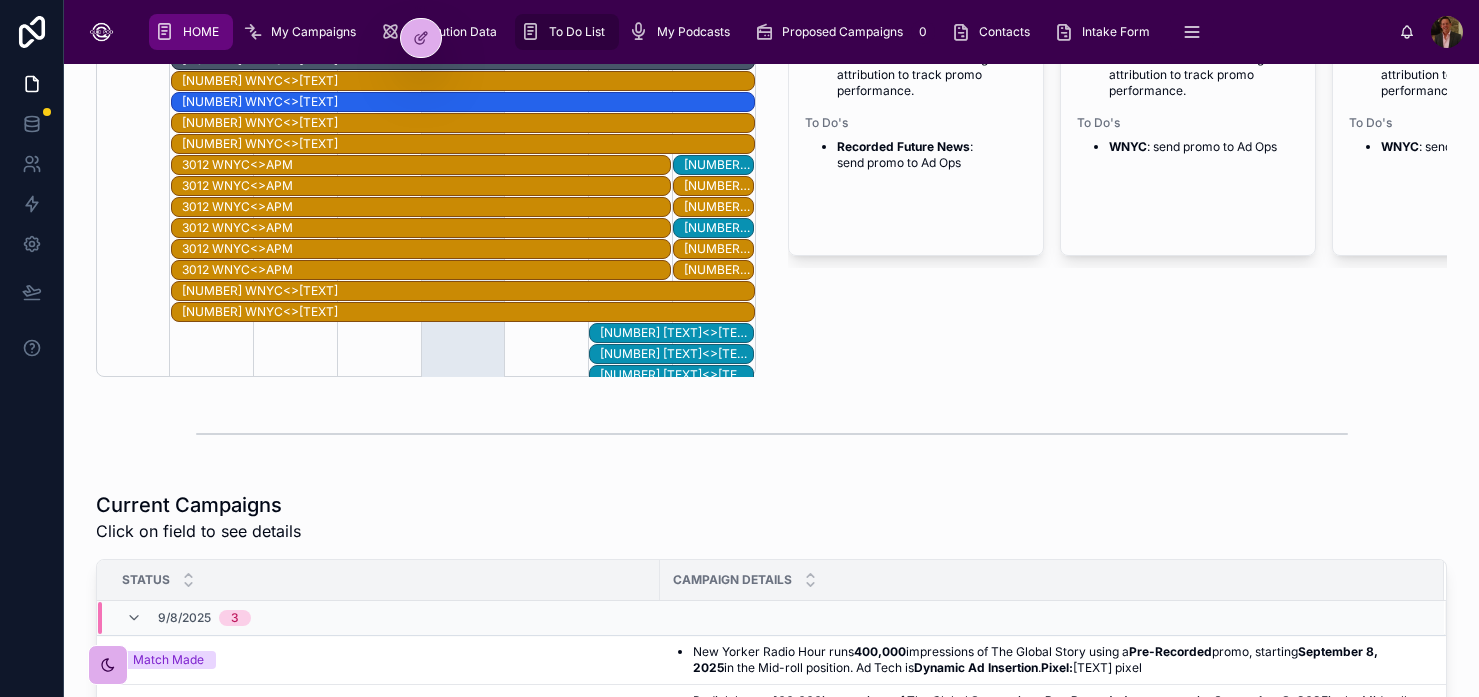 click on "To Do List" at bounding box center [577, 32] 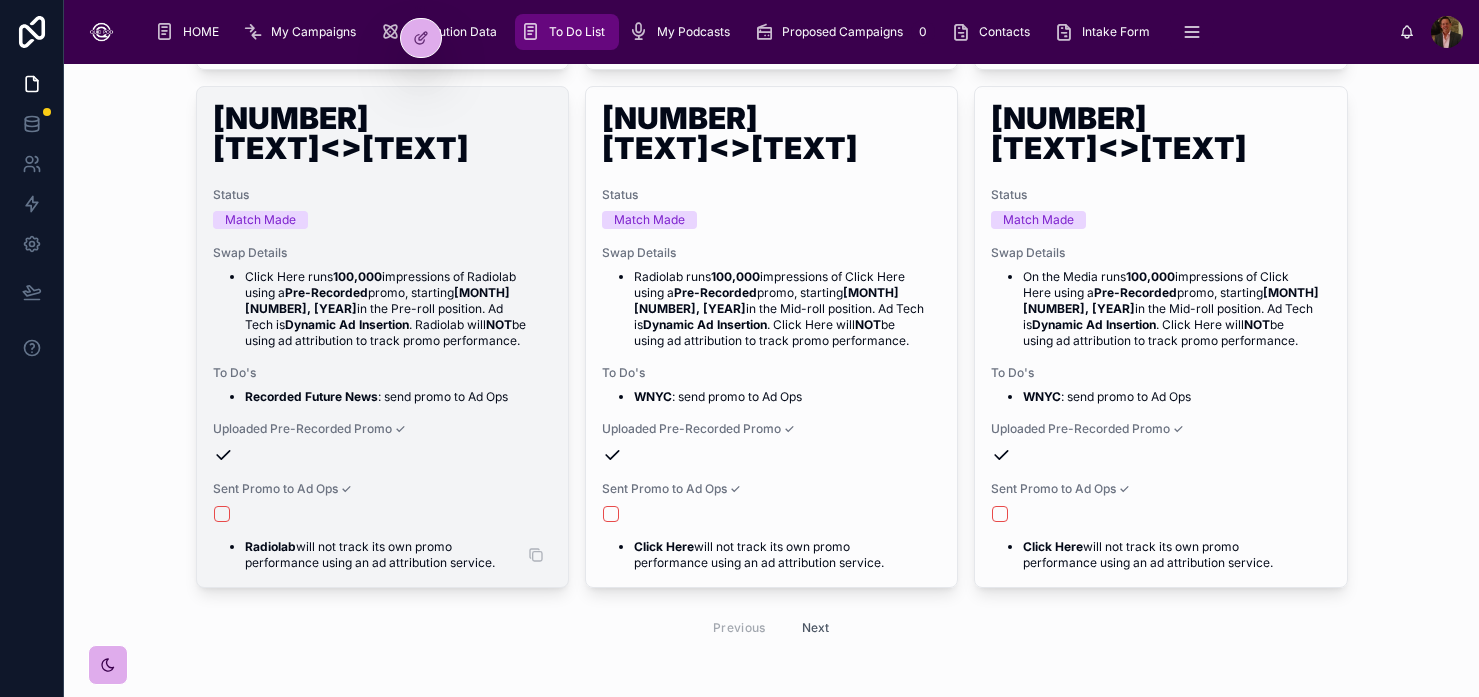 scroll, scrollTop: 1751, scrollLeft: 0, axis: vertical 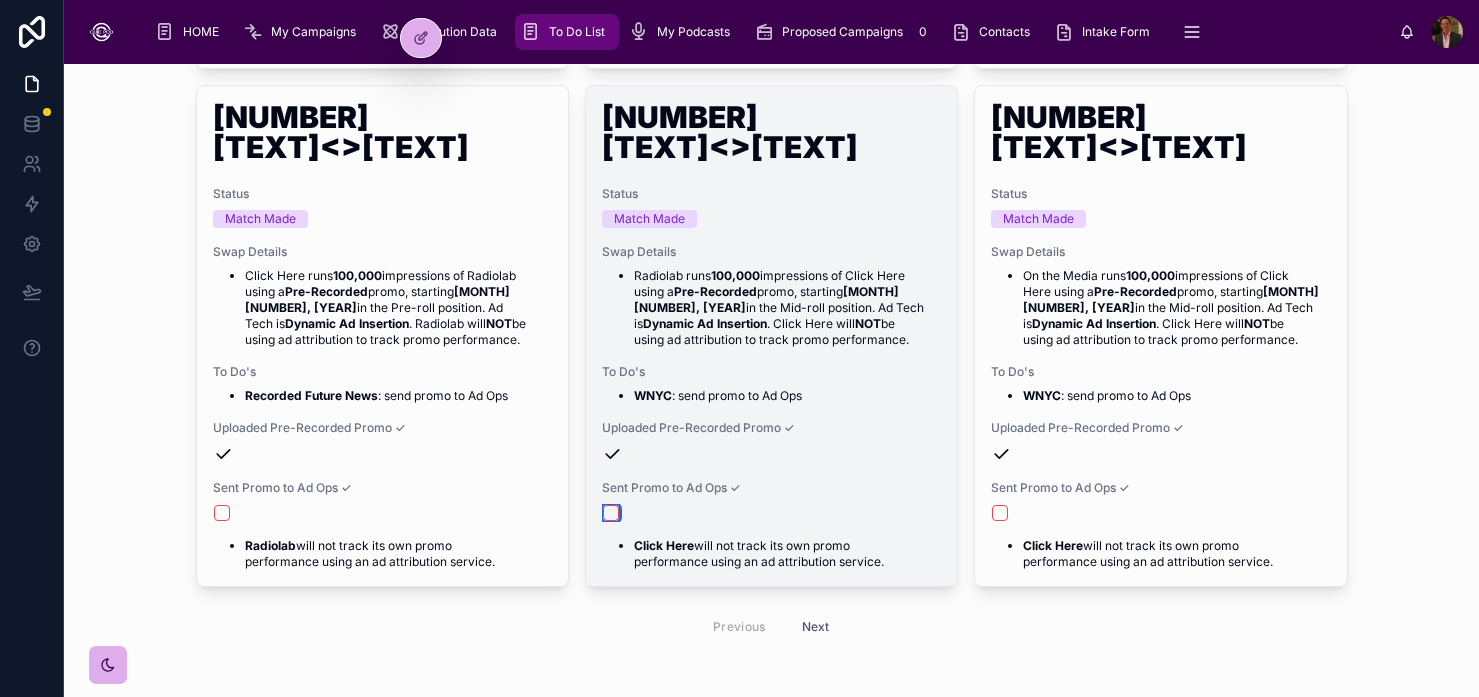 click at bounding box center [611, 513] 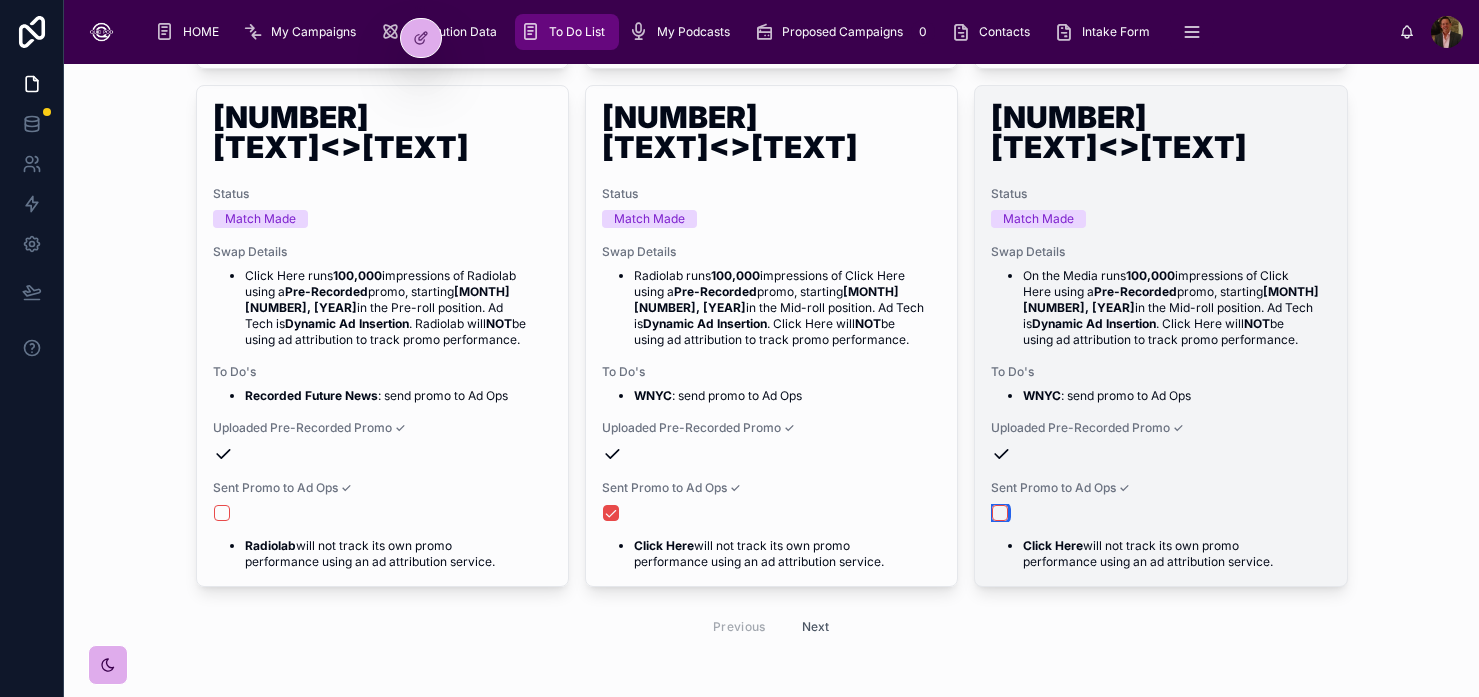 click at bounding box center [1000, 513] 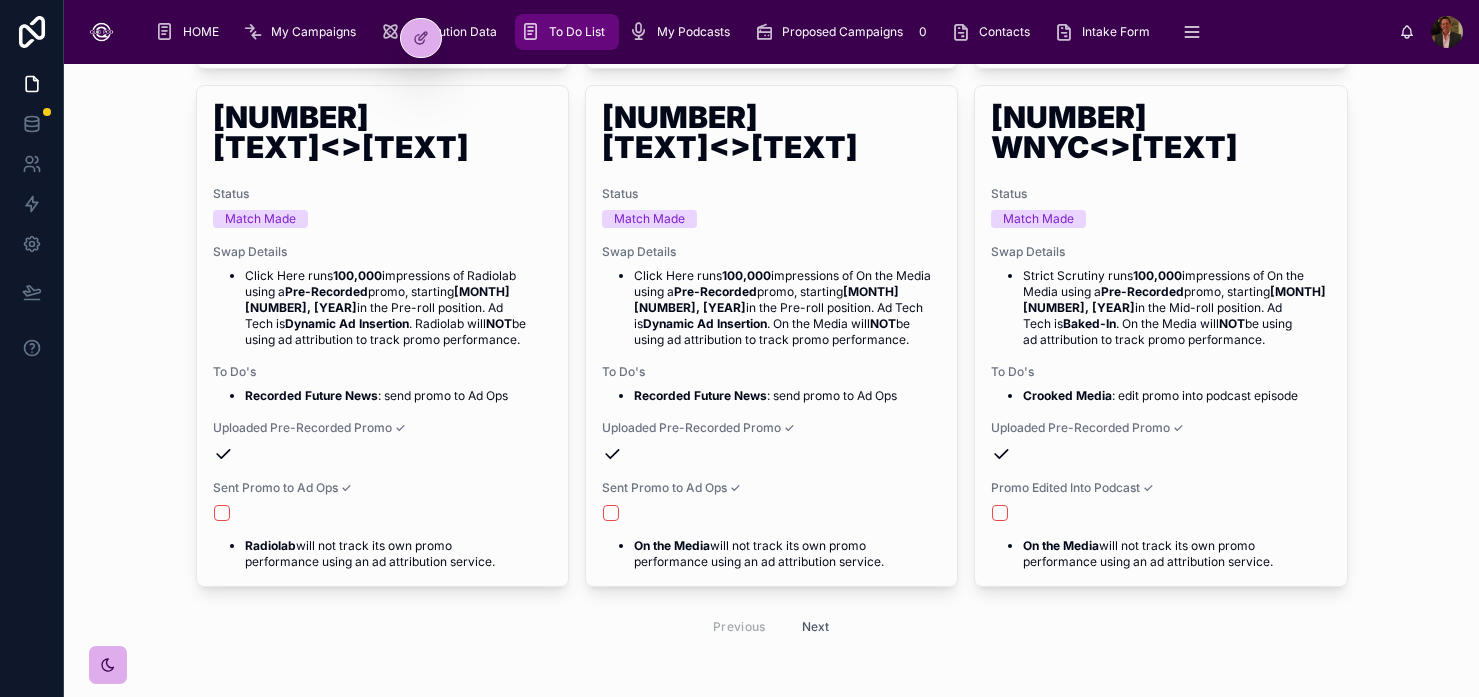 scroll, scrollTop: 1902, scrollLeft: 0, axis: vertical 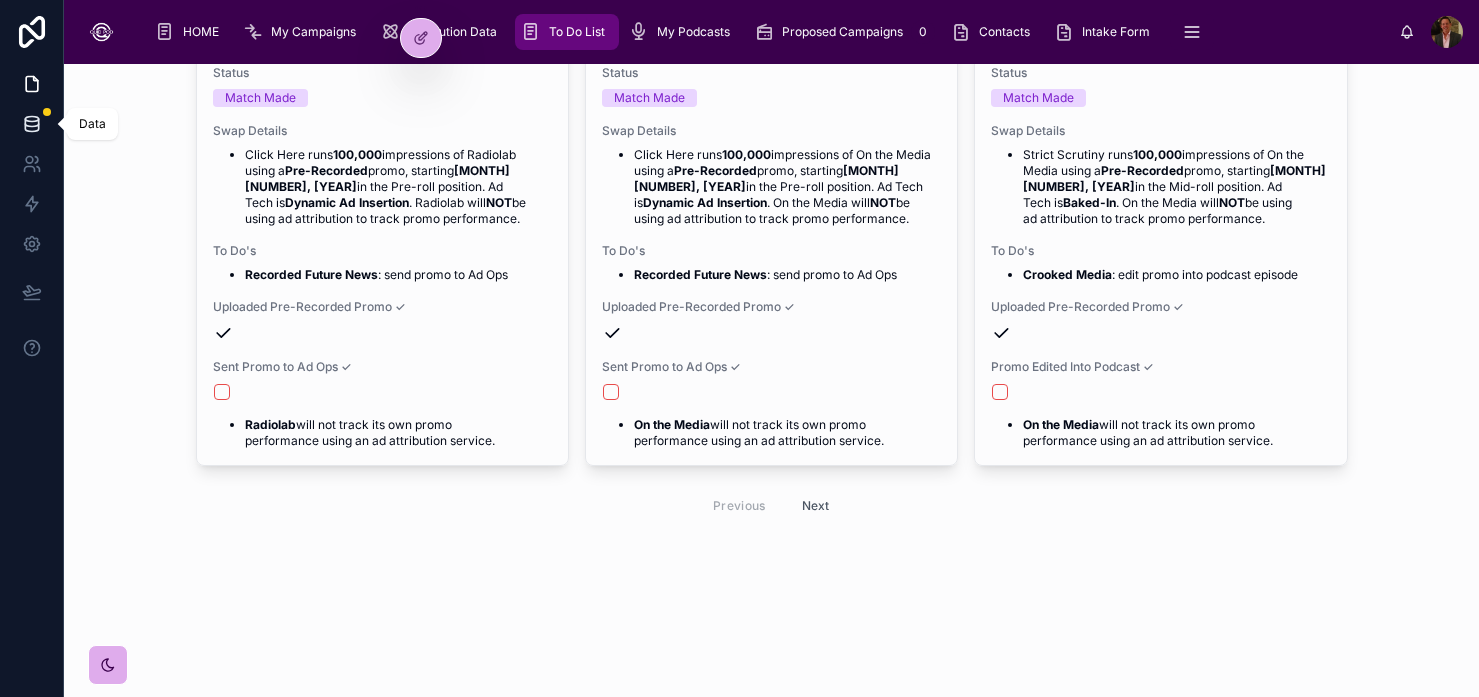 click 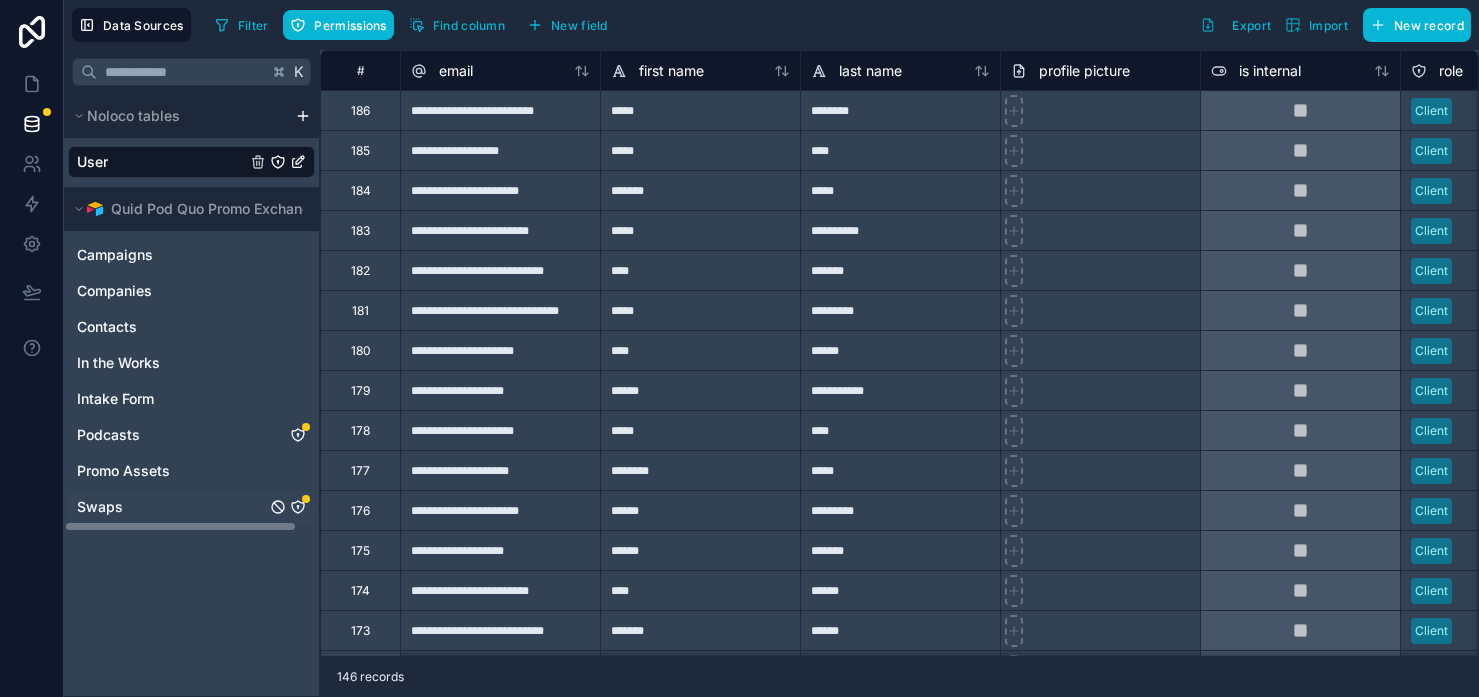 click 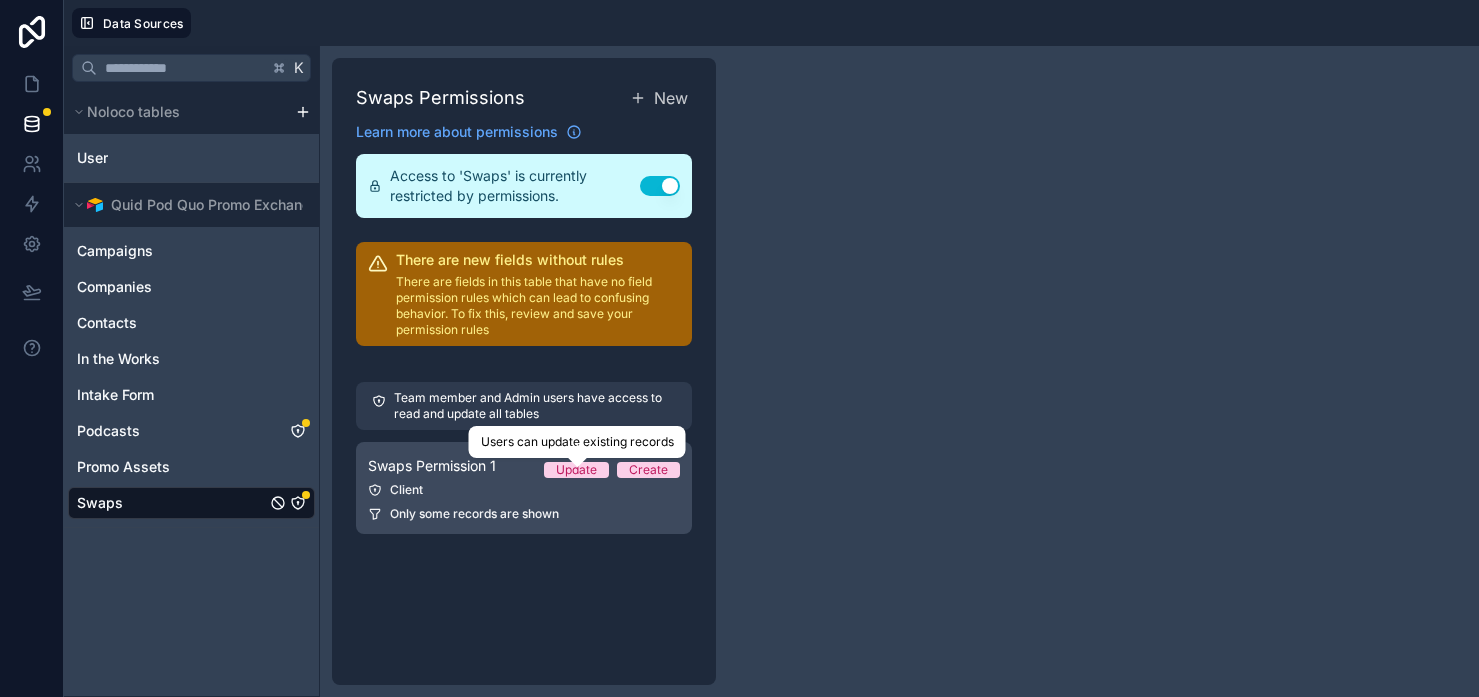 click on "Update" at bounding box center (576, 470) 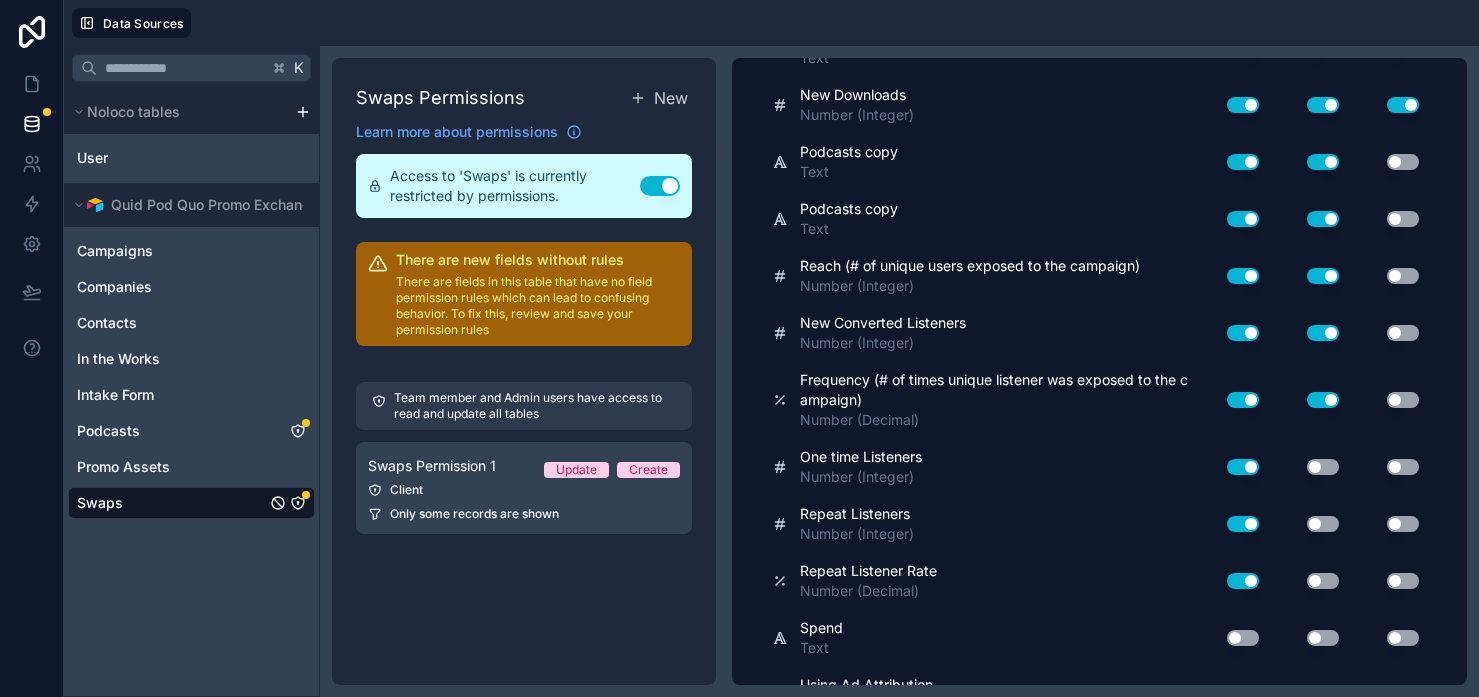 scroll, scrollTop: 5556, scrollLeft: 0, axis: vertical 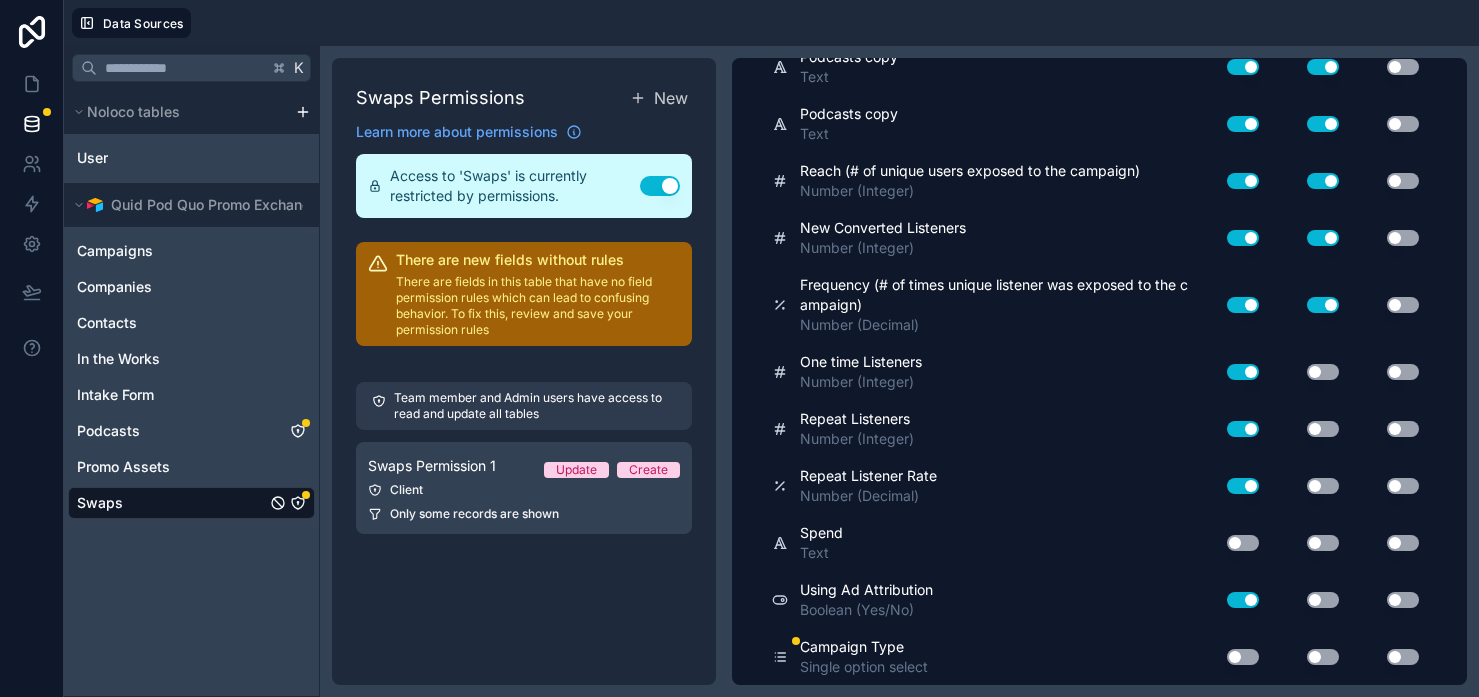 click on "Use setting" at bounding box center (1243, 657) 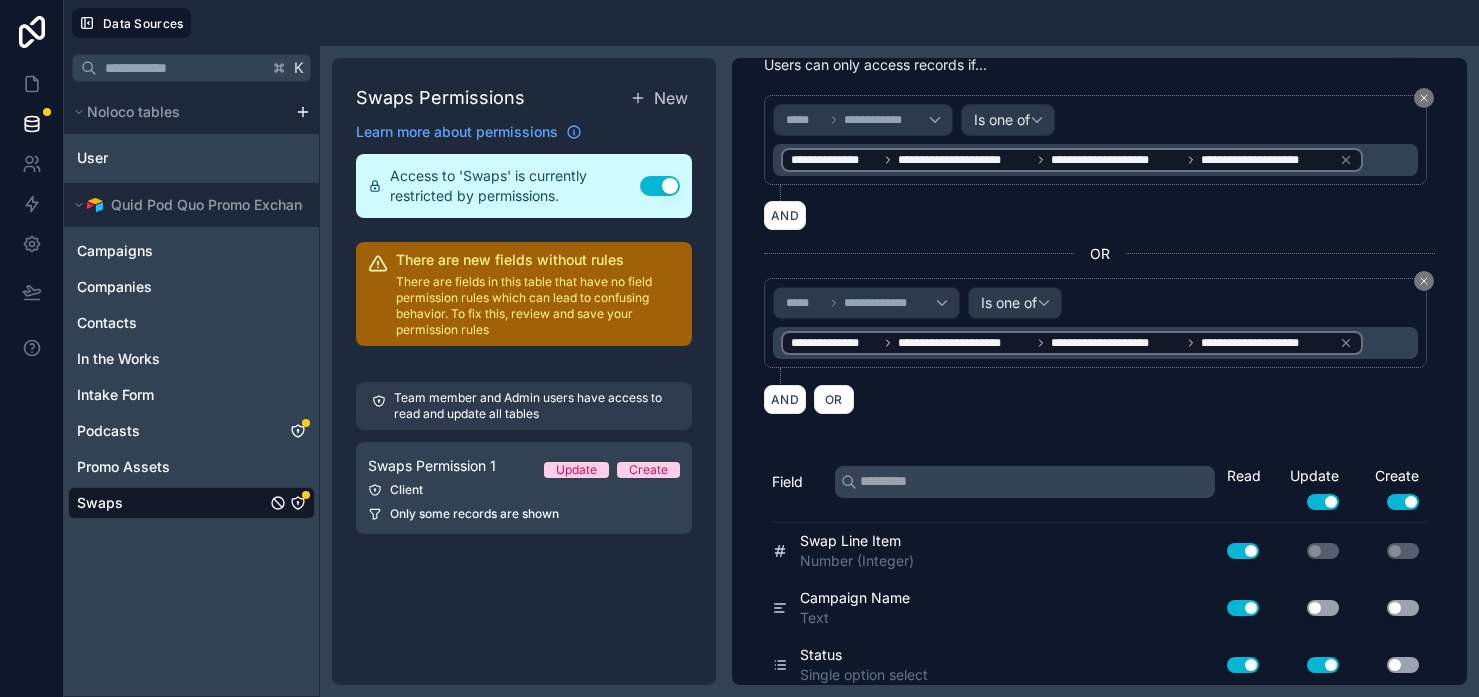 scroll, scrollTop: 0, scrollLeft: 0, axis: both 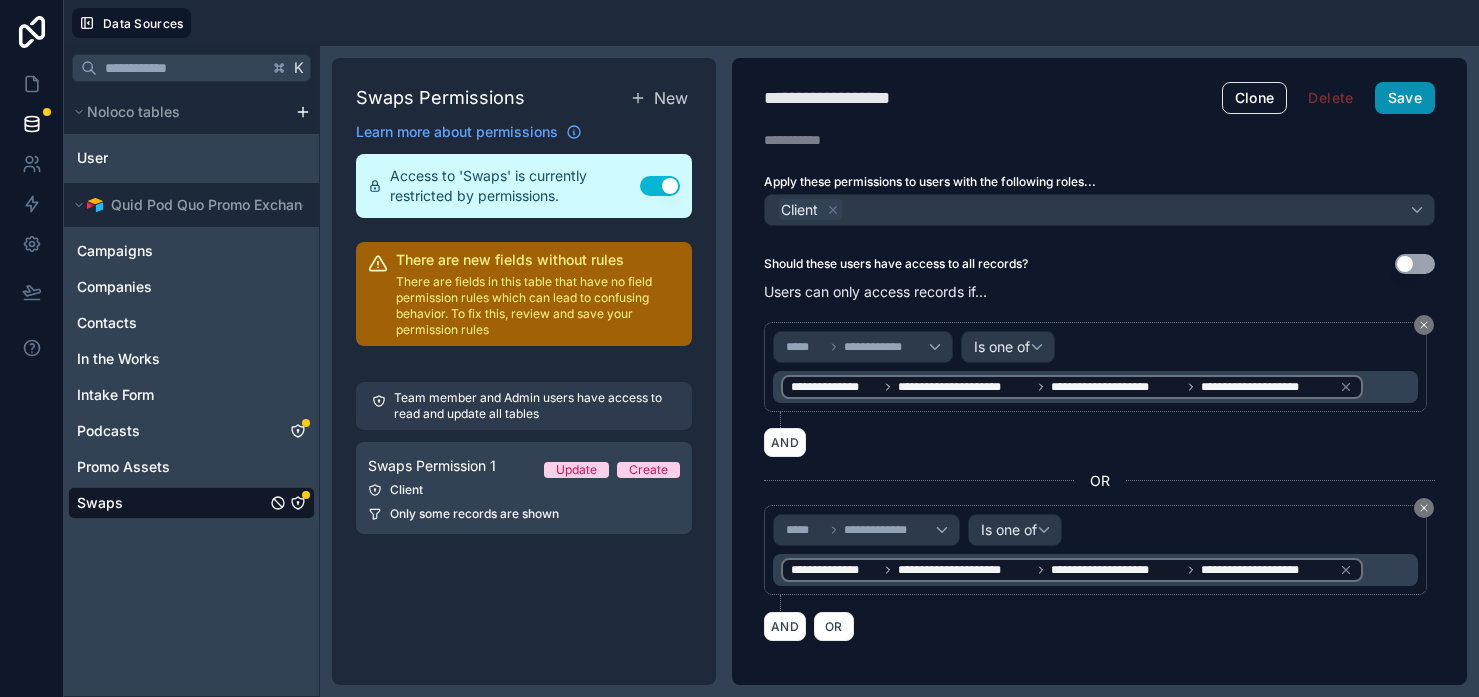 click on "Save" at bounding box center [1405, 98] 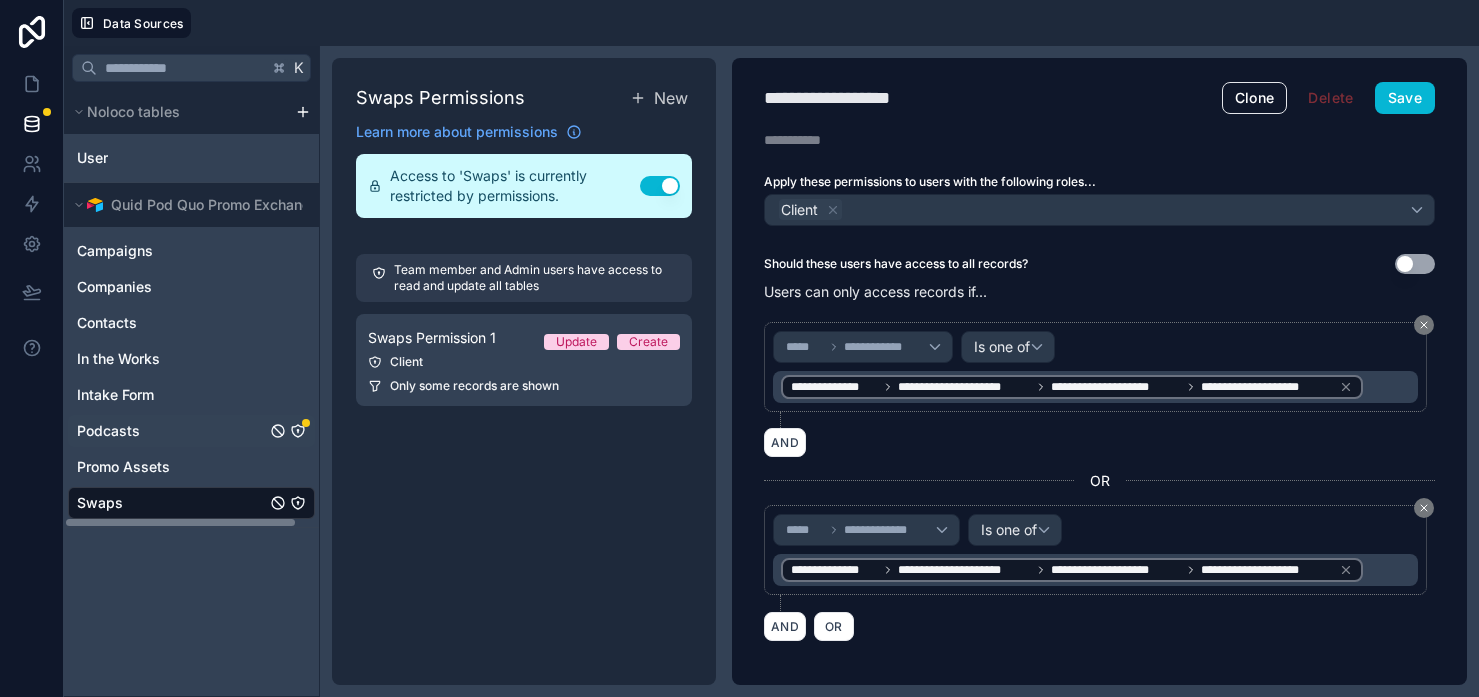 click on "Podcasts" at bounding box center (191, 431) 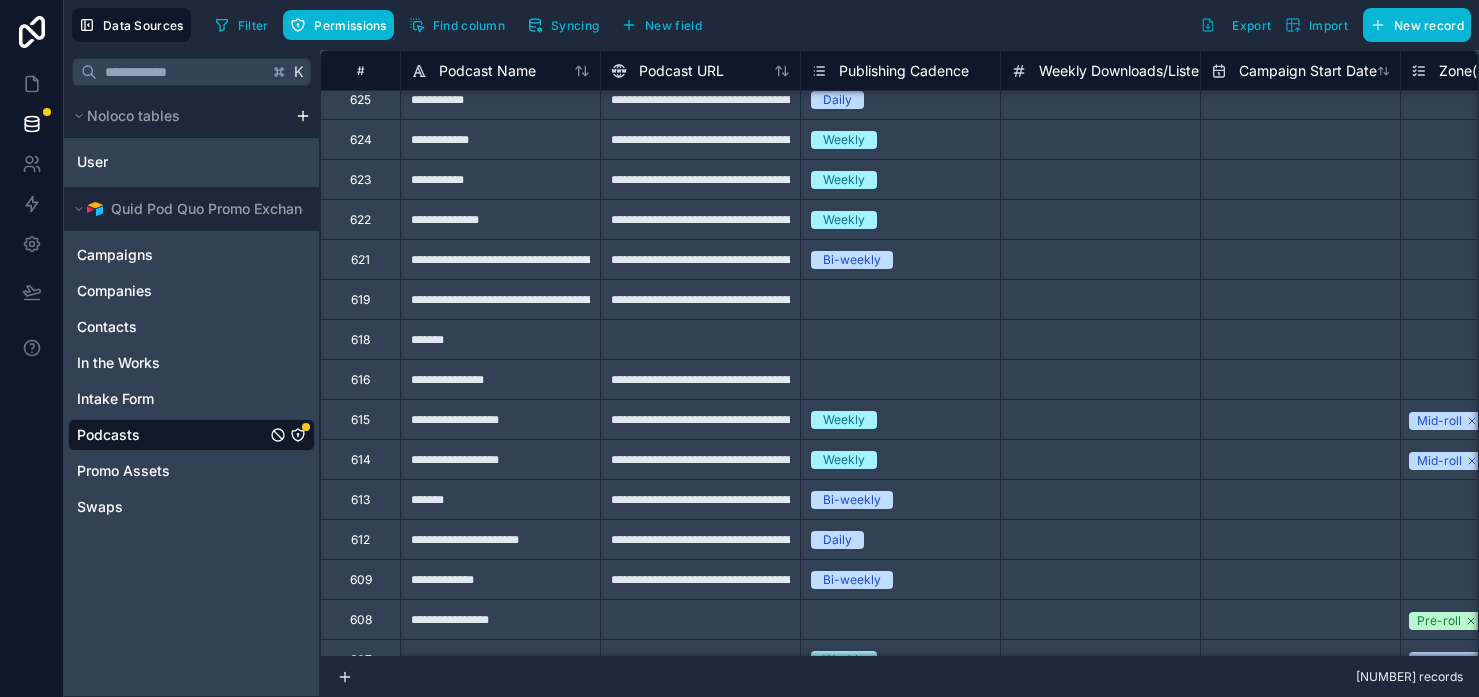 scroll, scrollTop: 0, scrollLeft: 0, axis: both 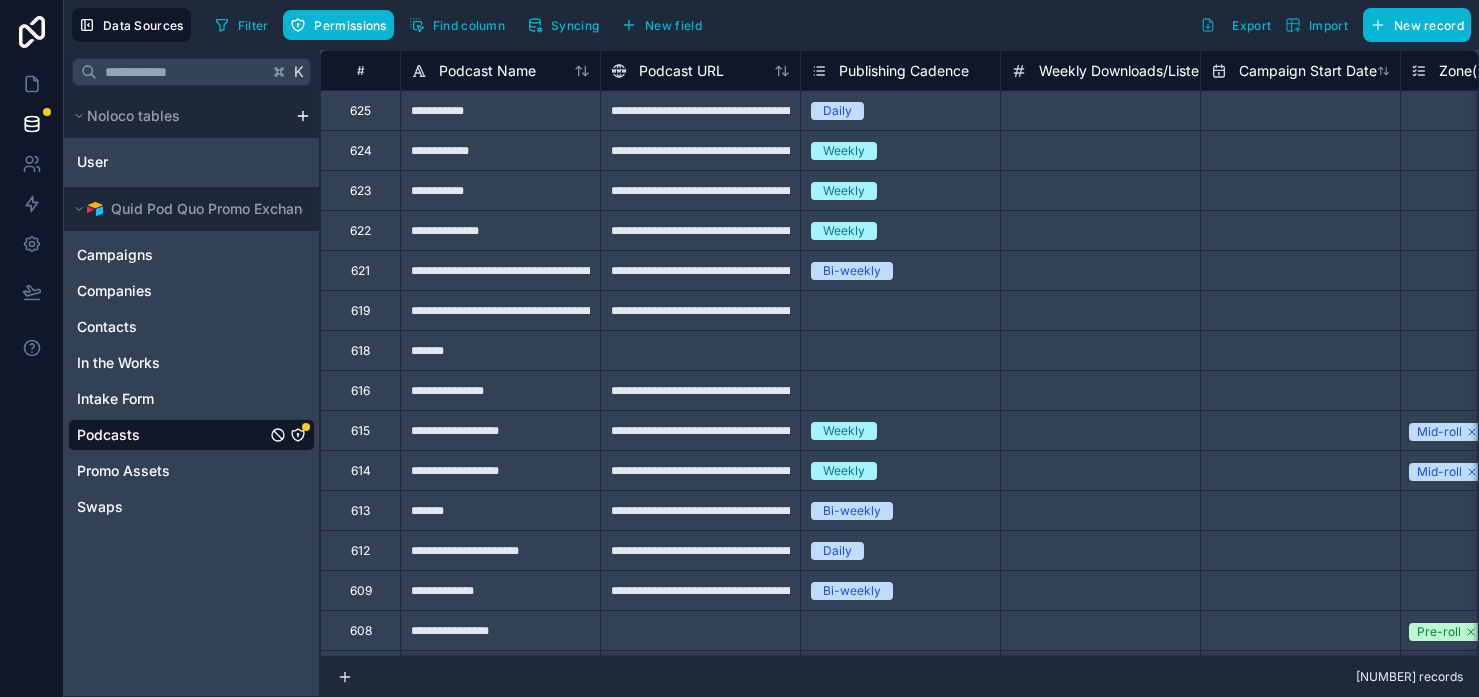 click 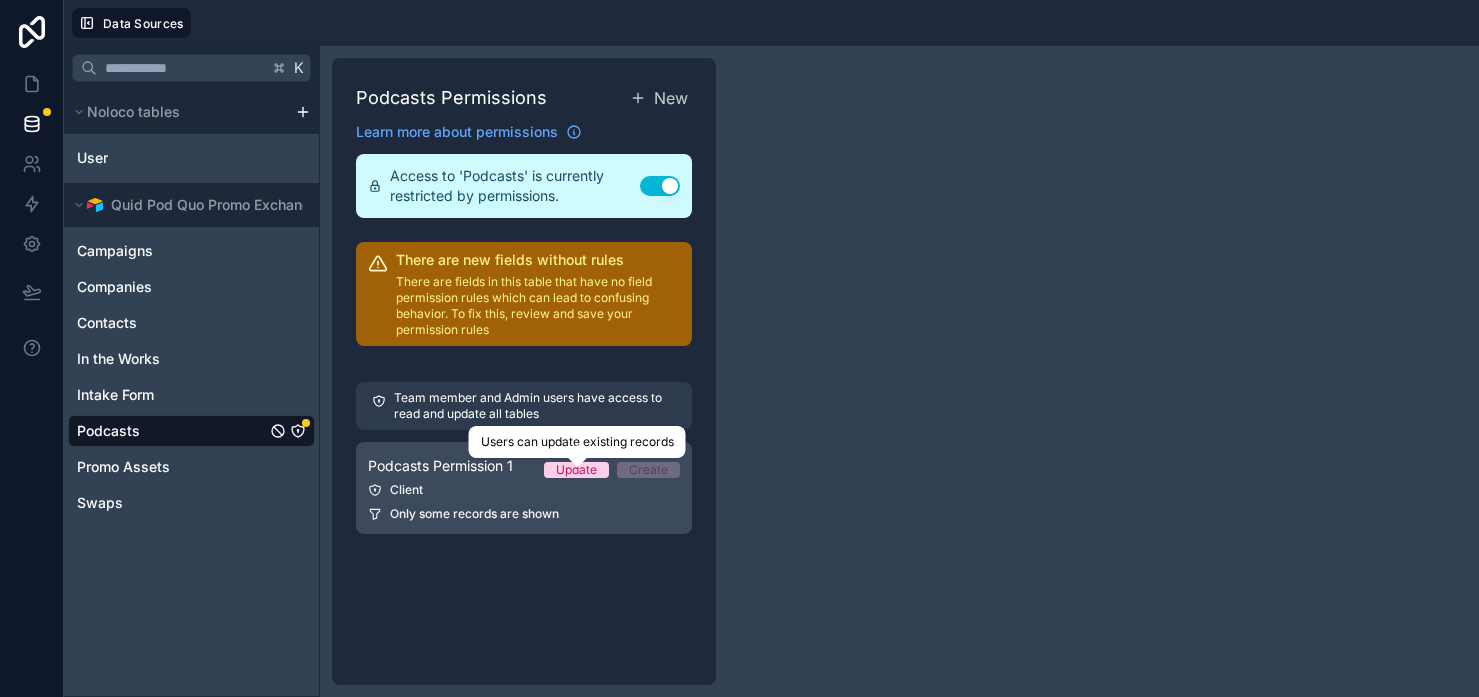 click on "Update" at bounding box center (576, 470) 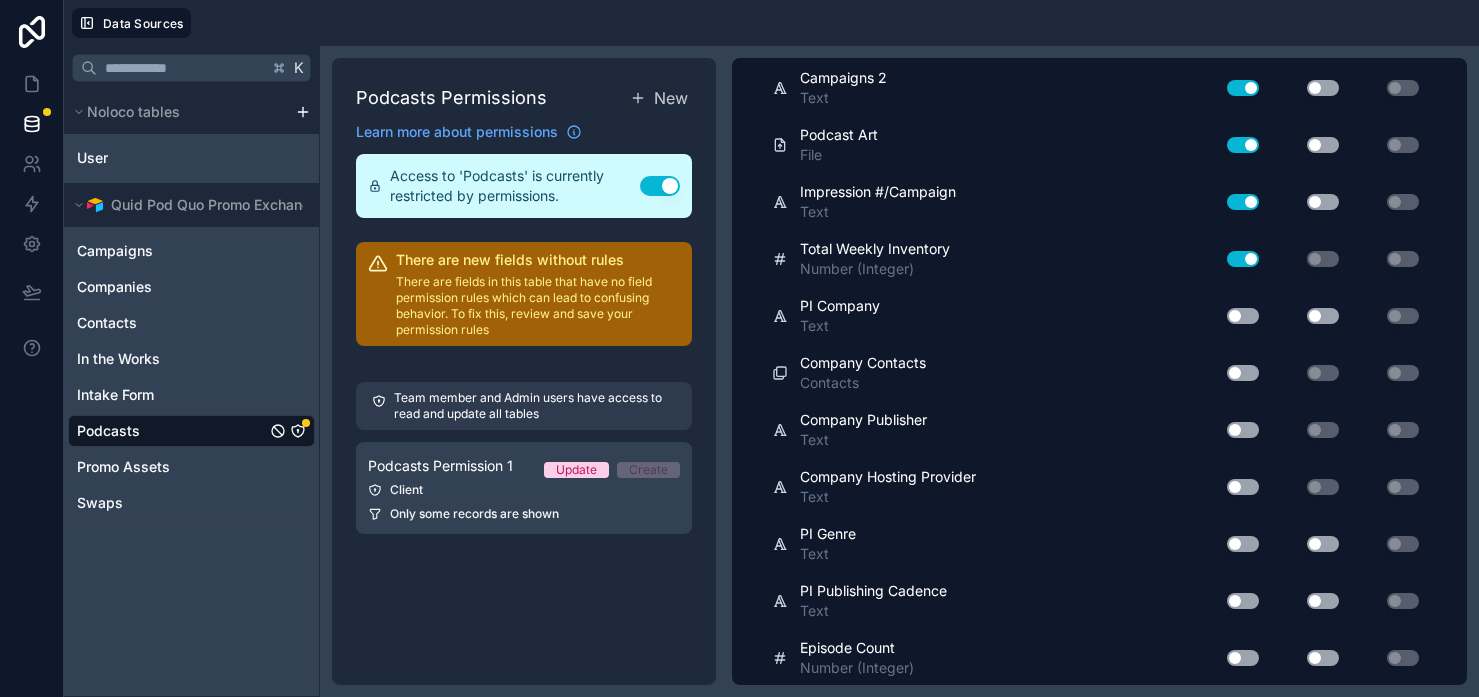 scroll, scrollTop: 3952, scrollLeft: 0, axis: vertical 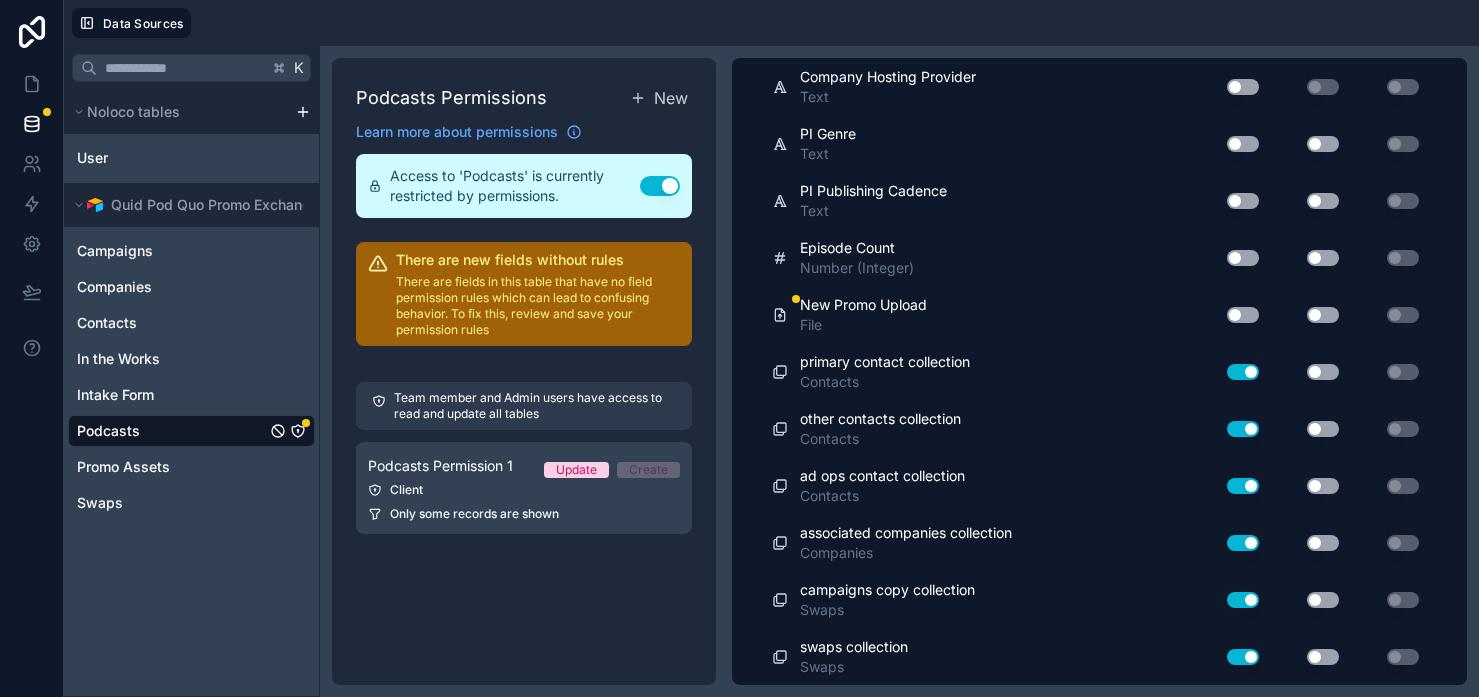 click on "Use setting" at bounding box center (1243, 315) 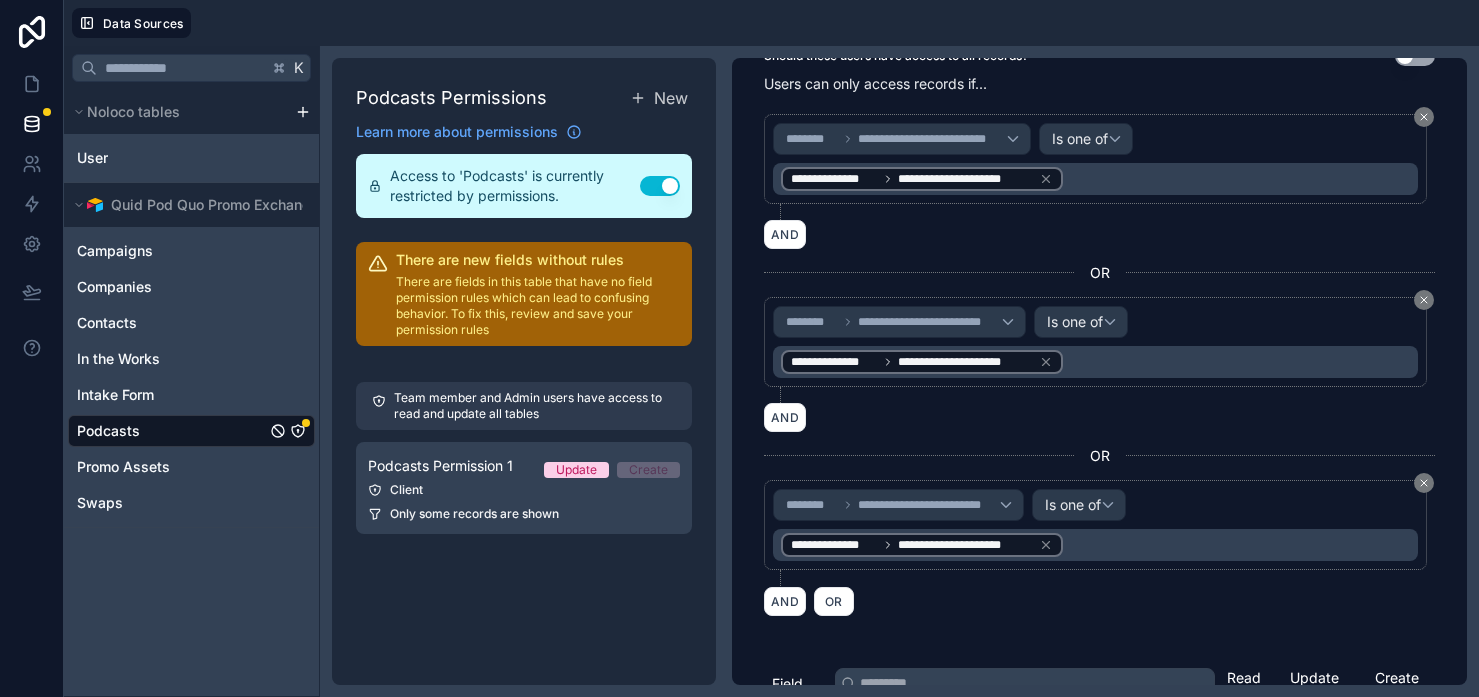 scroll, scrollTop: 0, scrollLeft: 0, axis: both 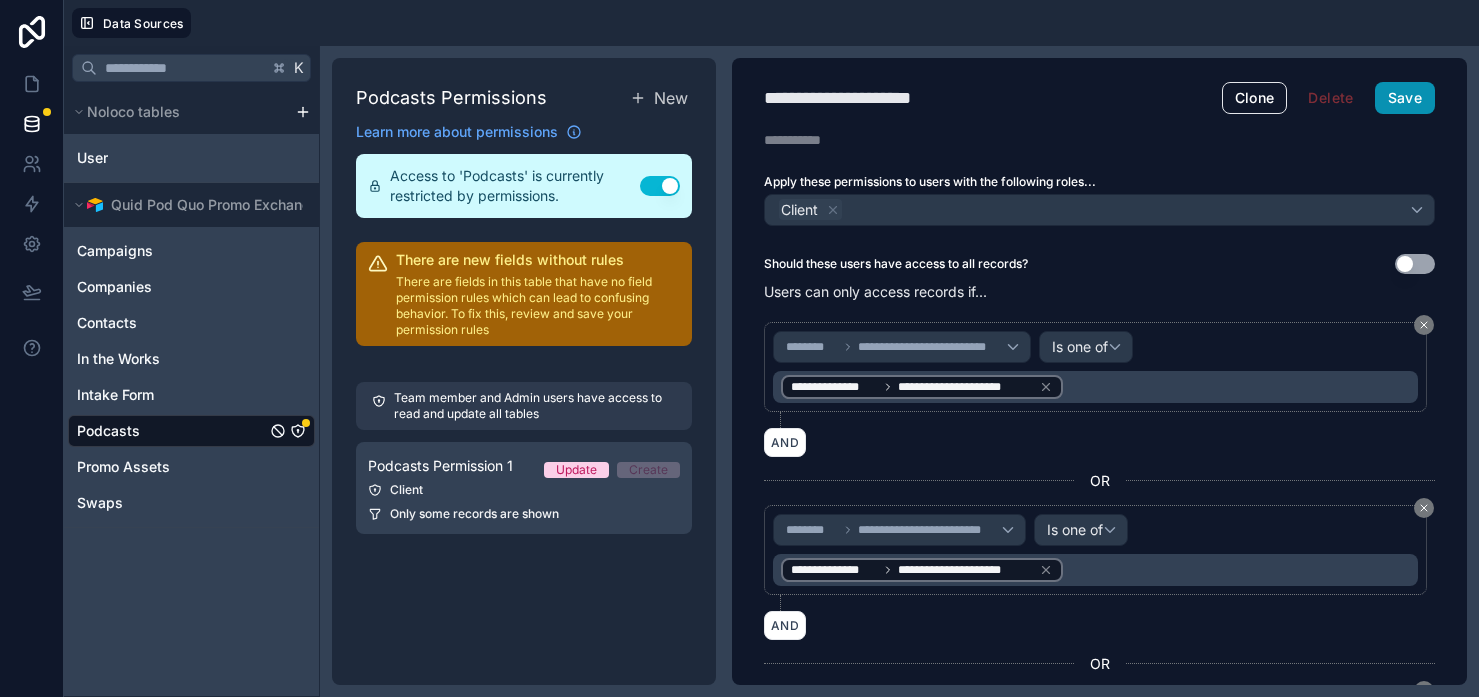 click on "Save" at bounding box center (1405, 98) 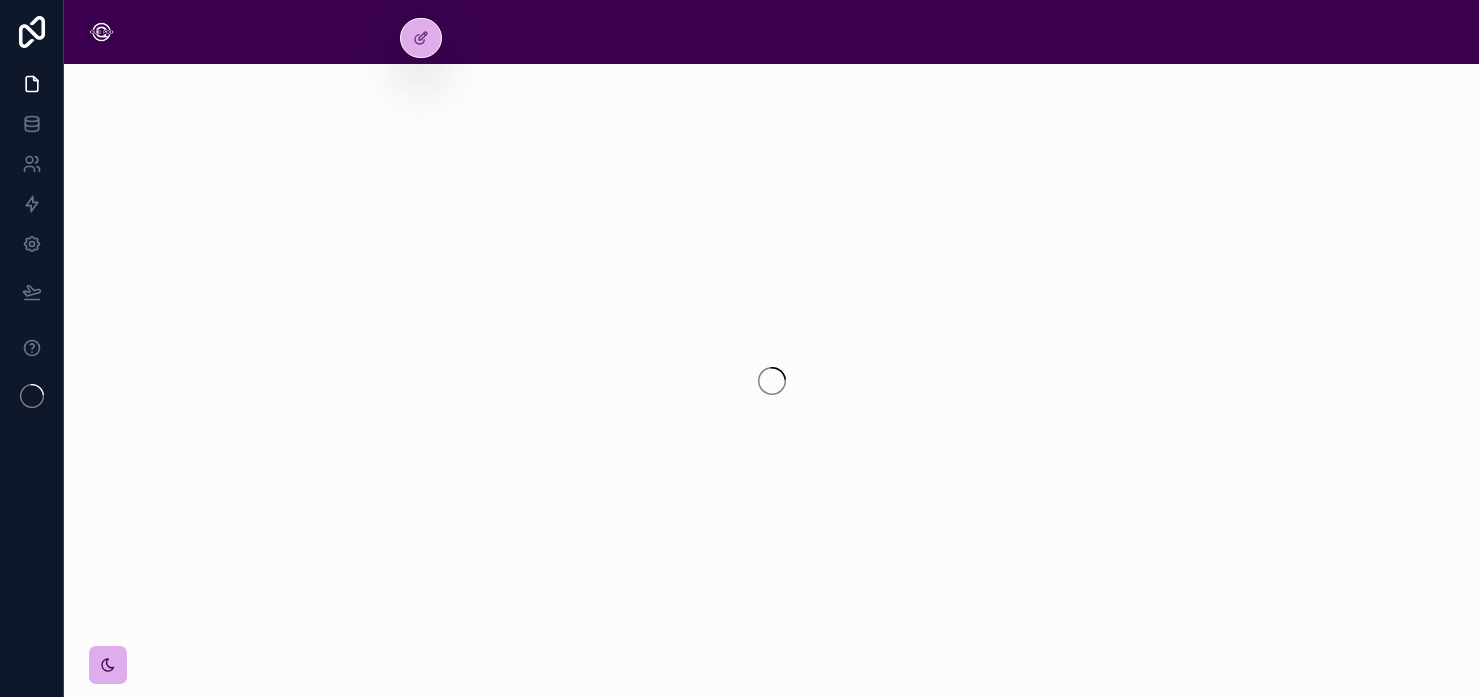scroll, scrollTop: 0, scrollLeft: 0, axis: both 